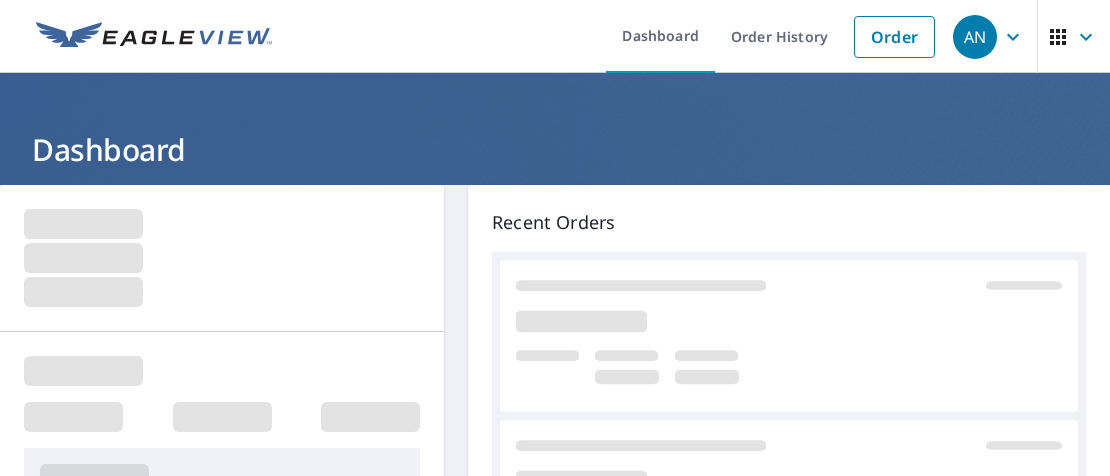 scroll, scrollTop: 0, scrollLeft: 0, axis: both 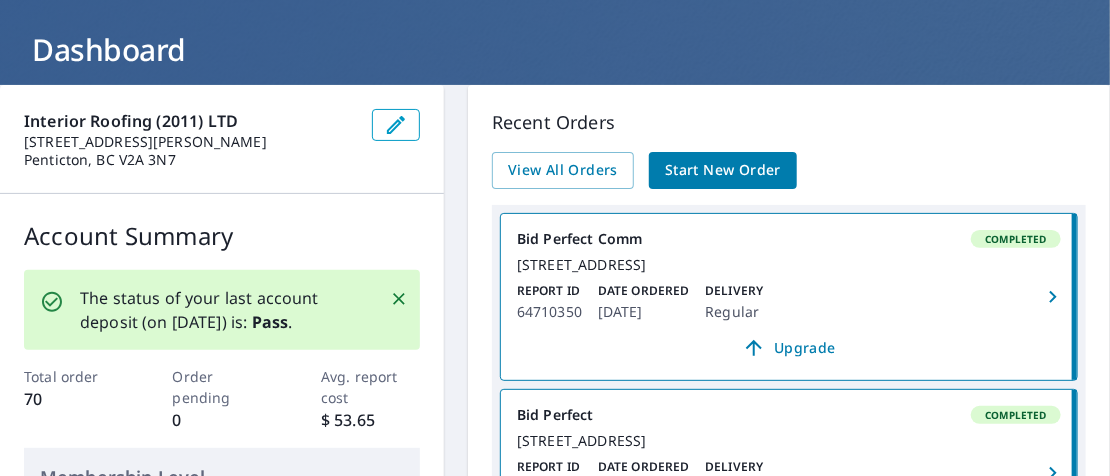 click on "Start New Order" at bounding box center (723, 170) 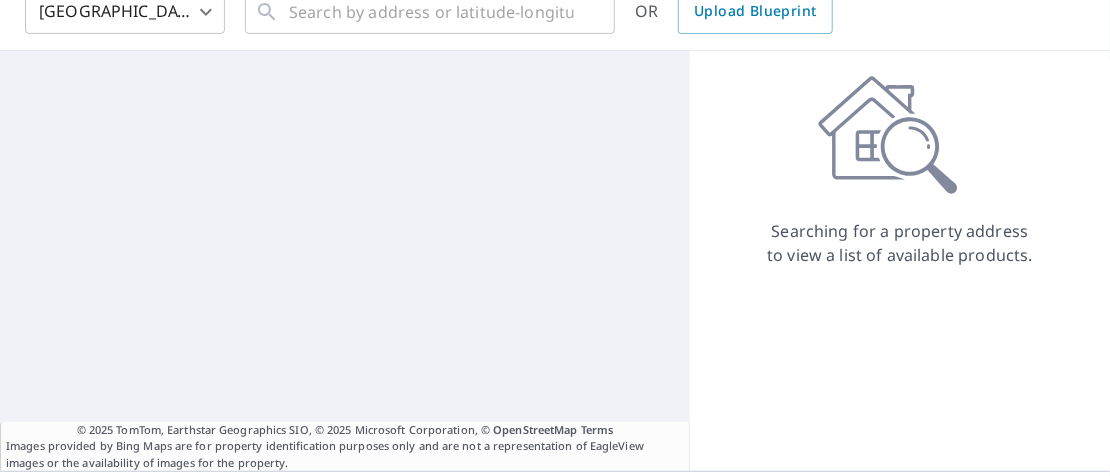 scroll, scrollTop: 0, scrollLeft: 0, axis: both 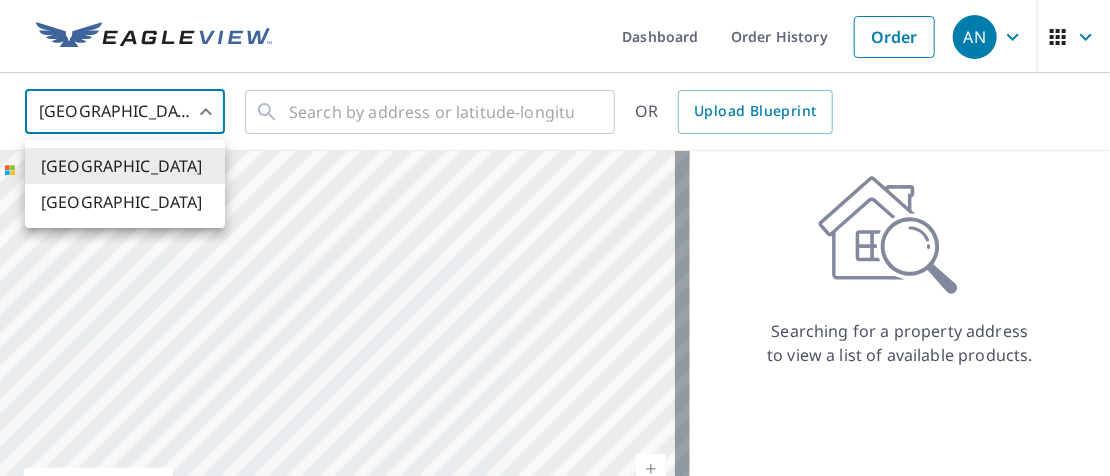 click on "AN AN
Dashboard Order History Order AN United States US ​ ​ OR Upload Blueprint Aerial Road A standard road map Aerial A detailed look from above Labels Labels 200 miles 250 km © 2025 TomTom, Earthstar Geographics  SIO, © 2025 Microsoft Corporation Terms © 2025 TomTom, Earthstar Geographics SIO, © 2025 Microsoft Corporation, ©   OpenStreetMap   Terms Images provided by Bing Maps are for property identification purposes only and are not a representation of EagleView images or the availability of images for the property. Searching for a property address to view a list of available products. Terms of Use  |  Privacy Policy © 2025 Eagle View Technologies, Inc. and Pictometry International Corp. All Rights Reserved. Reports issued by EagleView Technologies are covered by   one or more international and U.S. patents and pending applications, including U.S. Patent Nos. 8,078,436; 8,145,578; 8,170,840; 8,209,152;
[GEOGRAPHIC_DATA] [GEOGRAPHIC_DATA]" at bounding box center (555, 238) 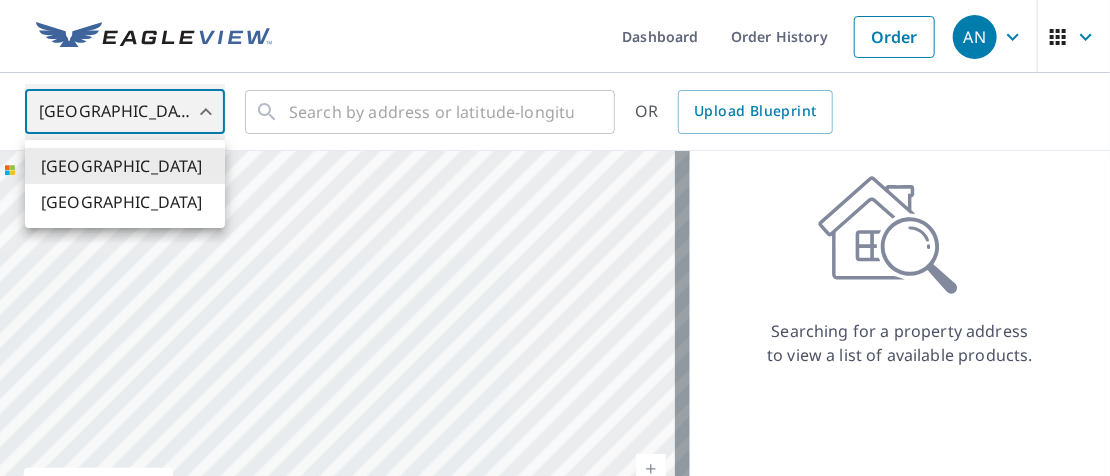 type on "CA" 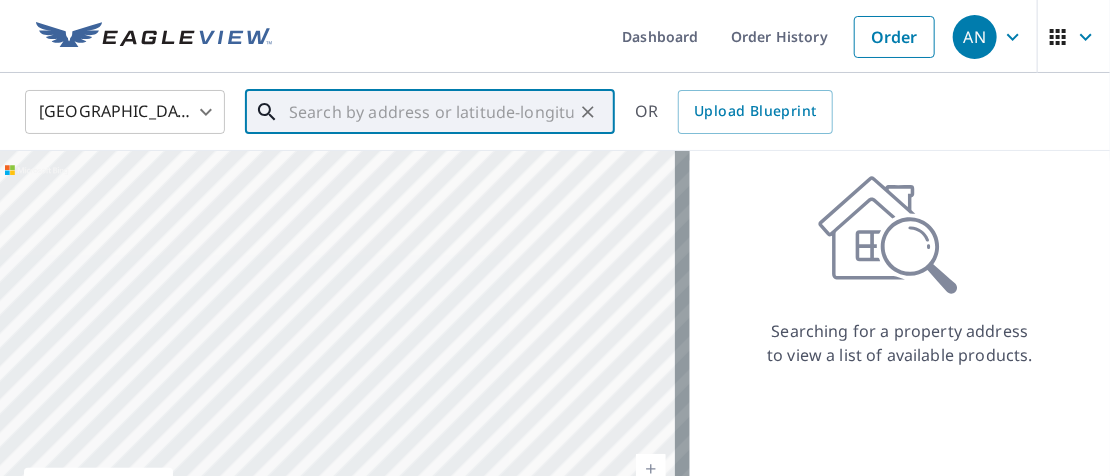click at bounding box center (431, 112) 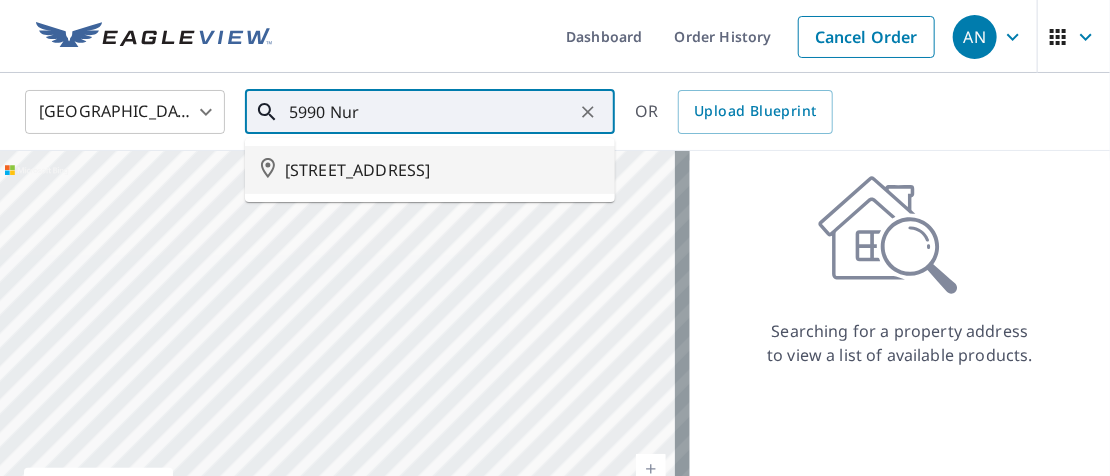 click on "[STREET_ADDRESS]" at bounding box center (442, 170) 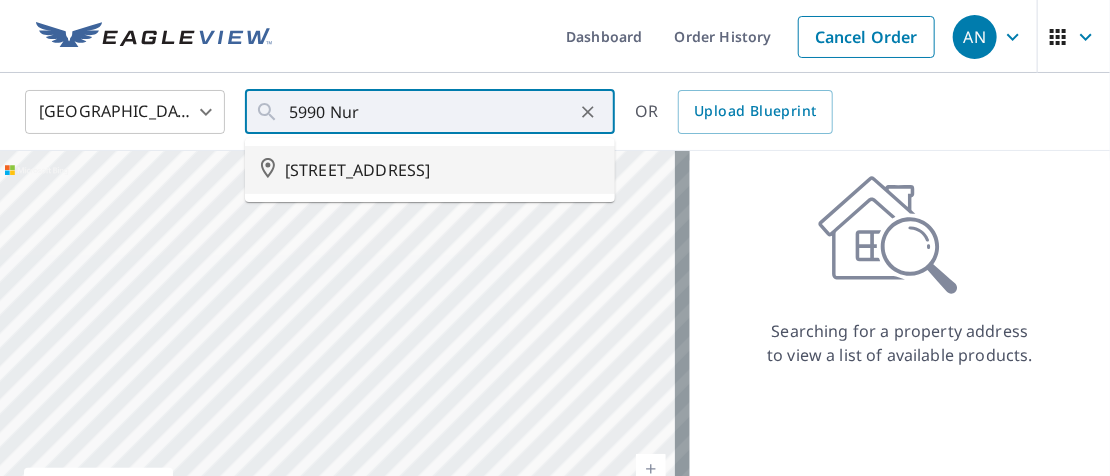 type on "[STREET_ADDRESS]" 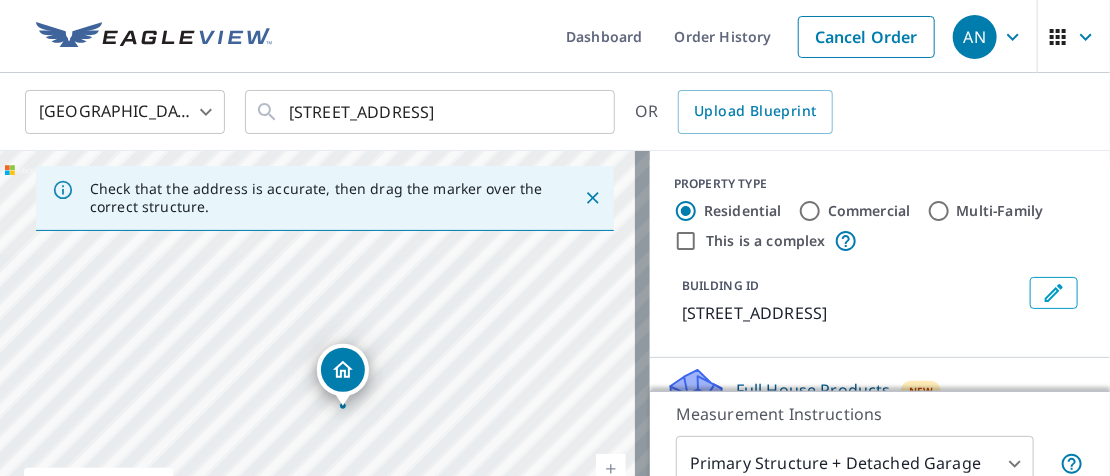 drag, startPoint x: 293, startPoint y: 350, endPoint x: 441, endPoint y: 250, distance: 178.61691 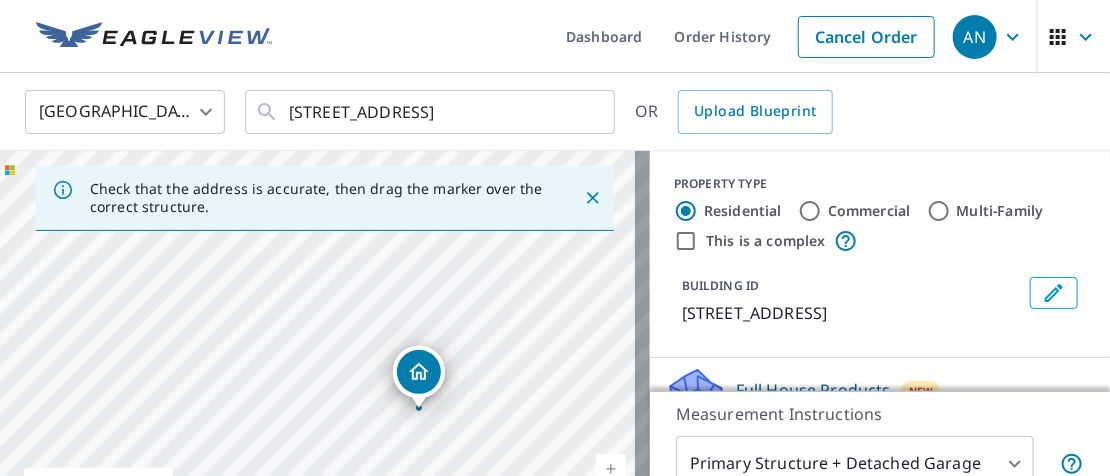 drag, startPoint x: 410, startPoint y: 352, endPoint x: 469, endPoint y: 370, distance: 61.68468 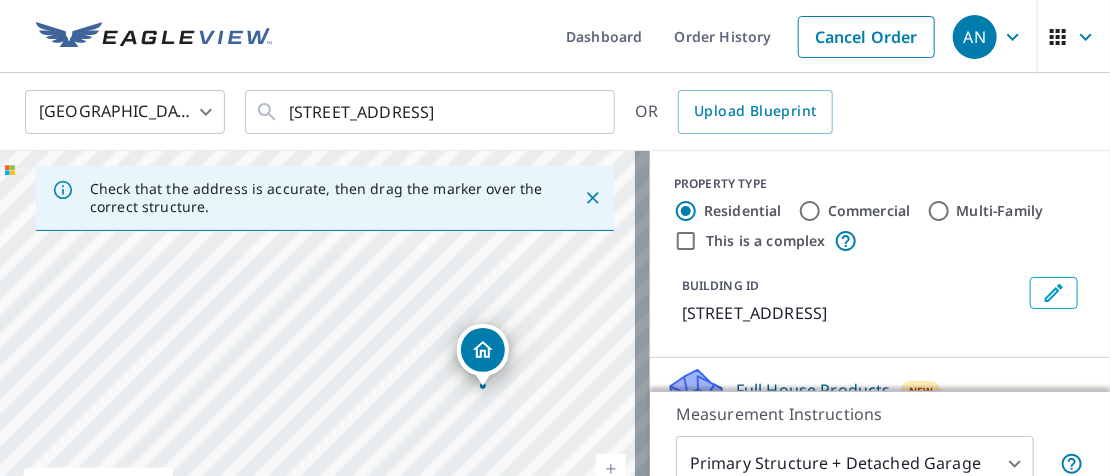 drag, startPoint x: 407, startPoint y: 298, endPoint x: 471, endPoint y: 276, distance: 67.6757 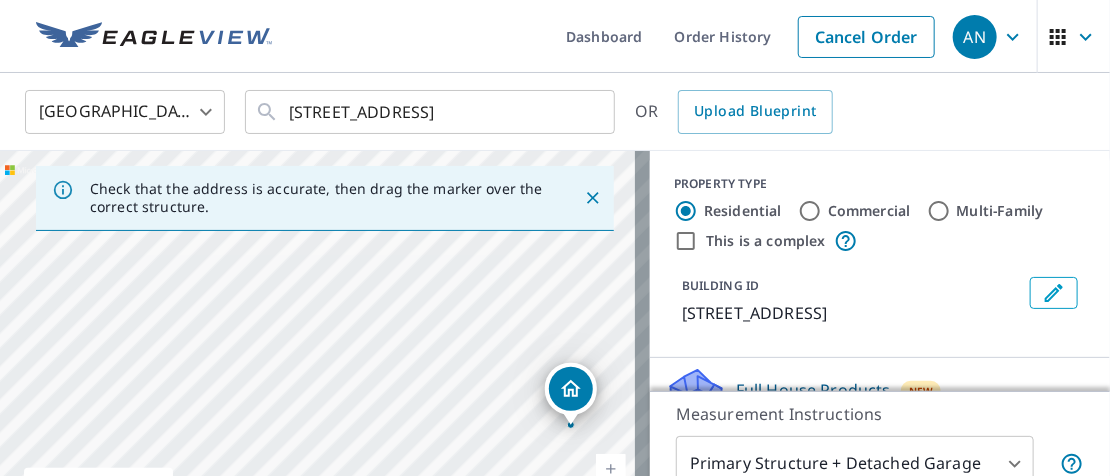 drag, startPoint x: 475, startPoint y: 295, endPoint x: 563, endPoint y: 334, distance: 96.25487 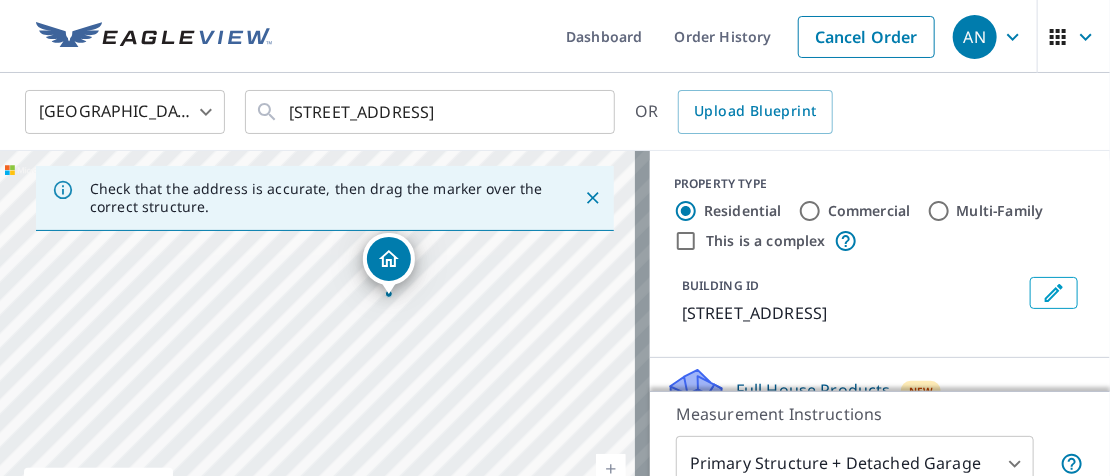 drag, startPoint x: 559, startPoint y: 380, endPoint x: 377, endPoint y: 249, distance: 224.24316 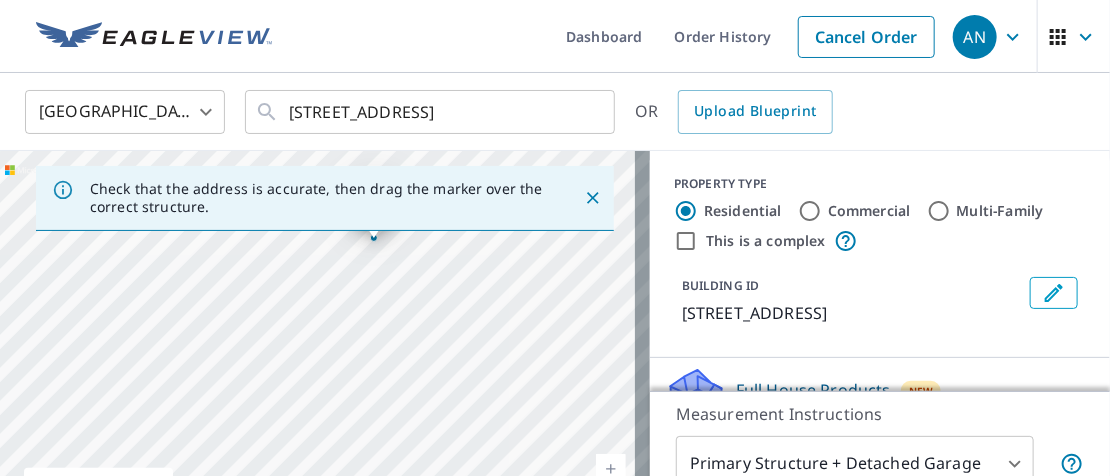 drag, startPoint x: 354, startPoint y: 382, endPoint x: 400, endPoint y: 295, distance: 98.4124 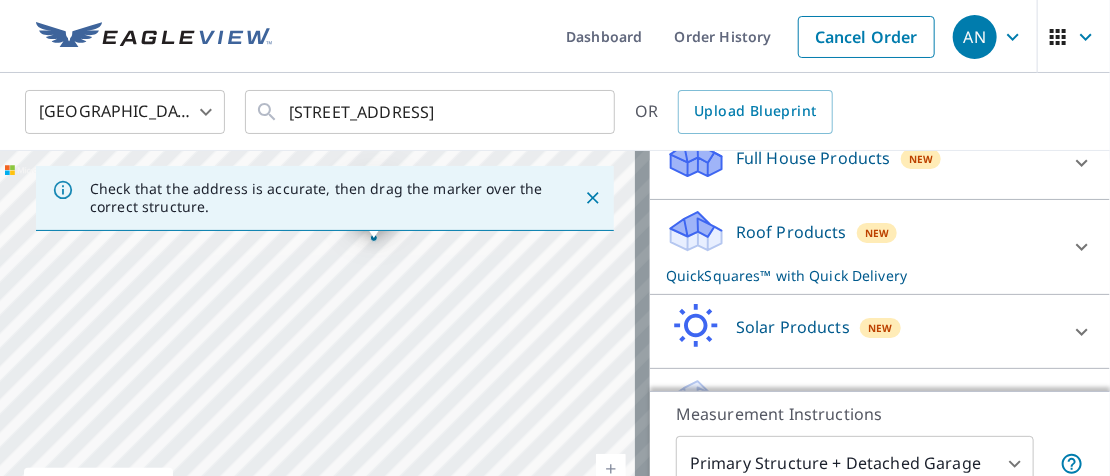 scroll, scrollTop: 205, scrollLeft: 0, axis: vertical 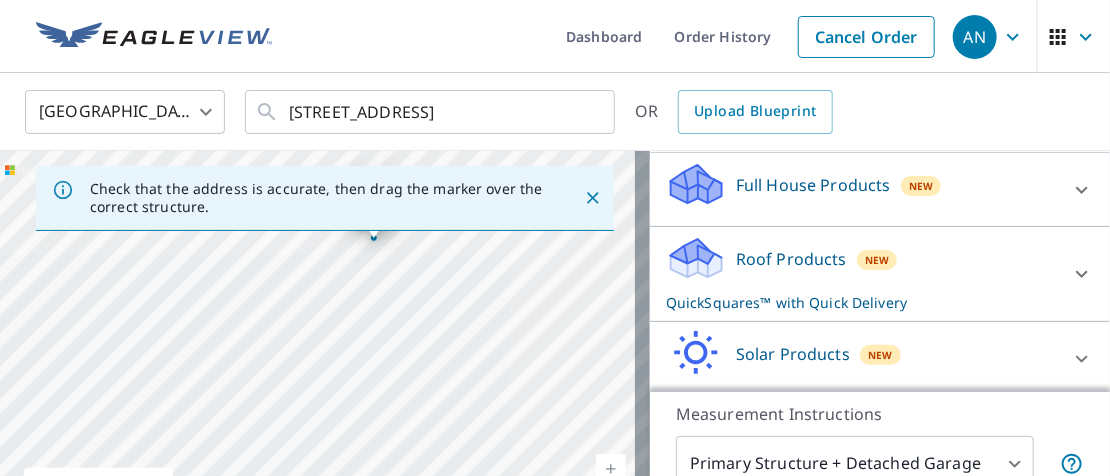 click on "Roof Products New QuickSquares™ with Quick Delivery" at bounding box center [862, 274] 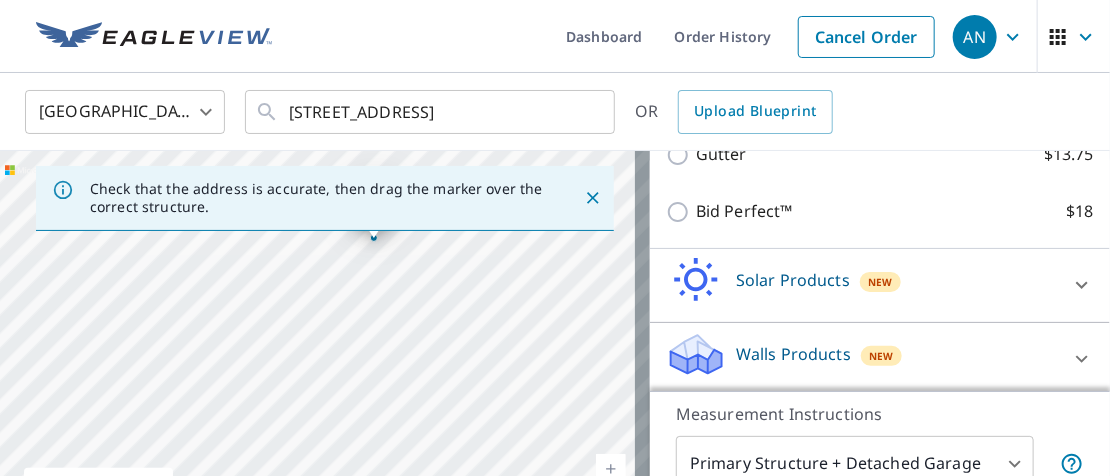 scroll, scrollTop: 577, scrollLeft: 0, axis: vertical 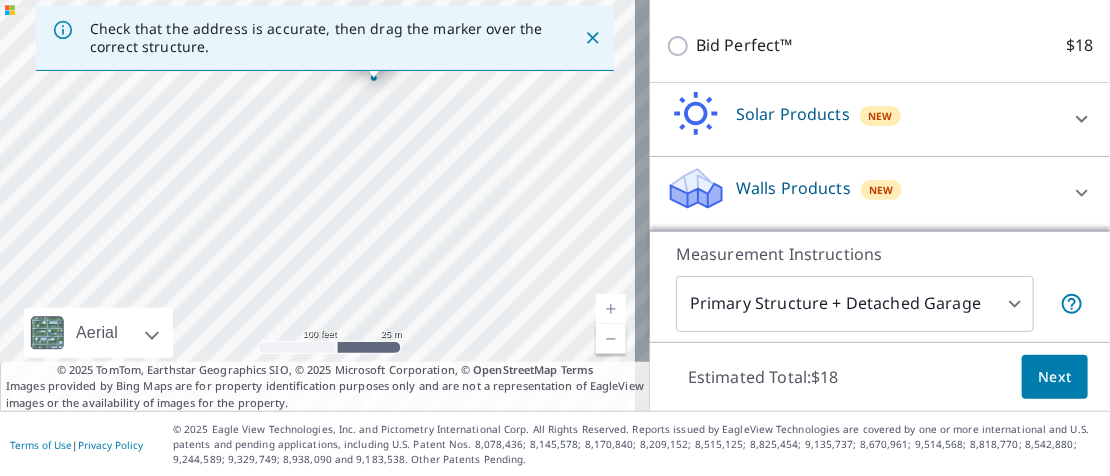 click on "Next" at bounding box center [1055, 377] 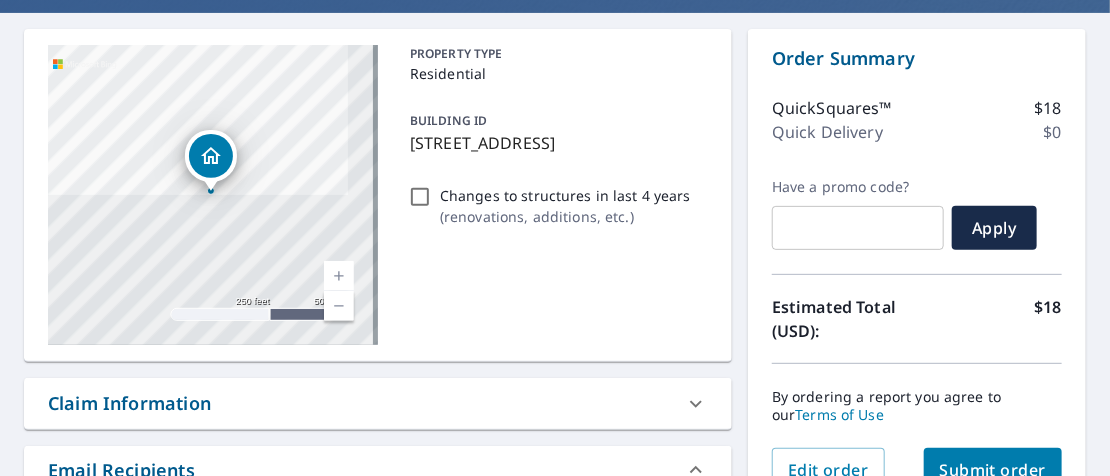 scroll, scrollTop: 272, scrollLeft: 0, axis: vertical 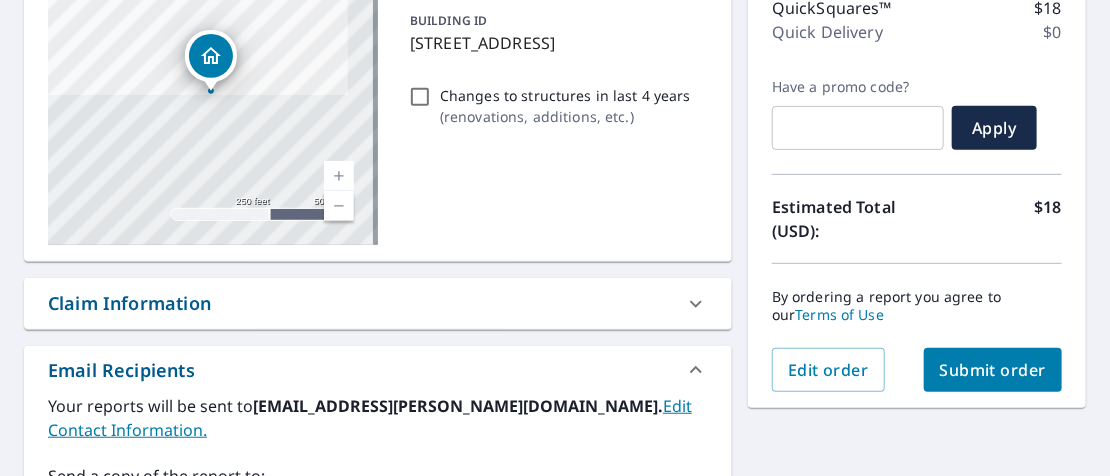 click on "Submit order" at bounding box center (993, 370) 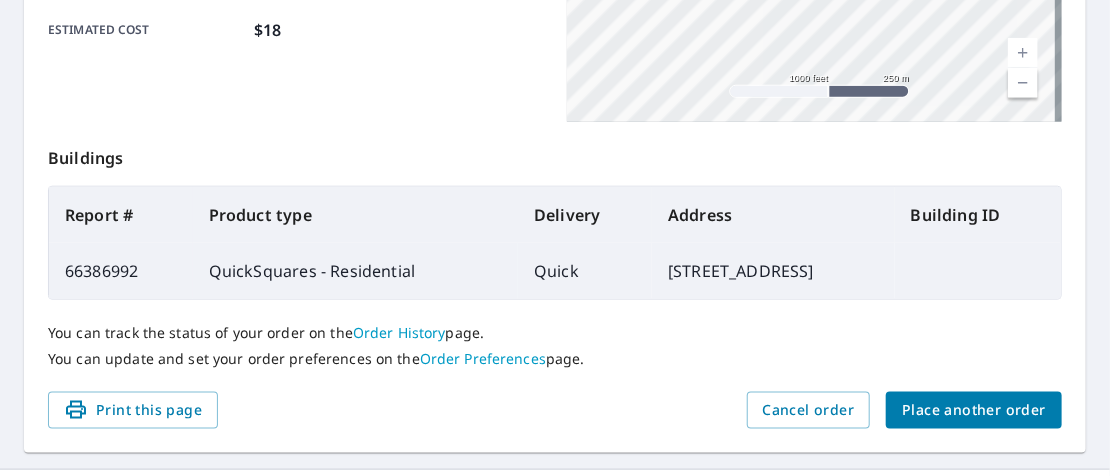 scroll, scrollTop: 661, scrollLeft: 0, axis: vertical 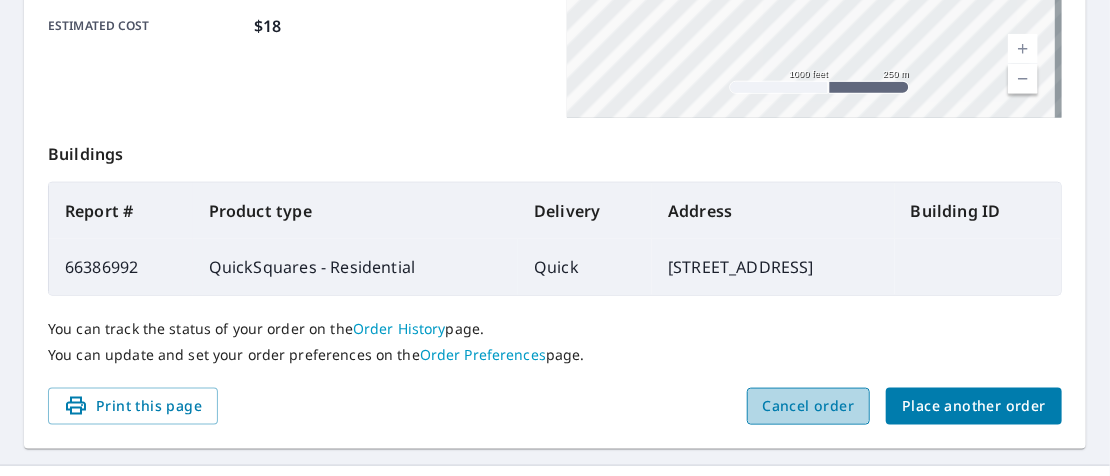 click on "Cancel order" at bounding box center [809, 406] 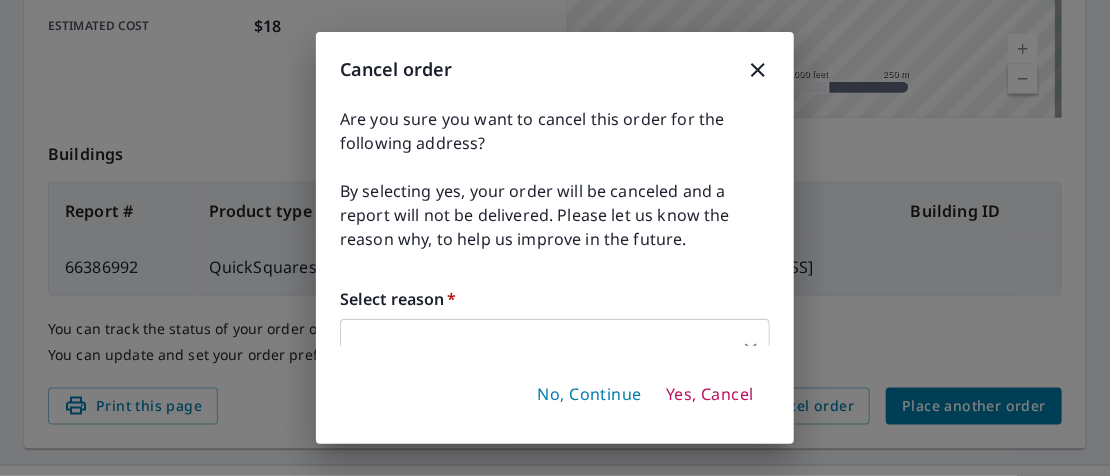 click on "Yes, Cancel" at bounding box center (710, 395) 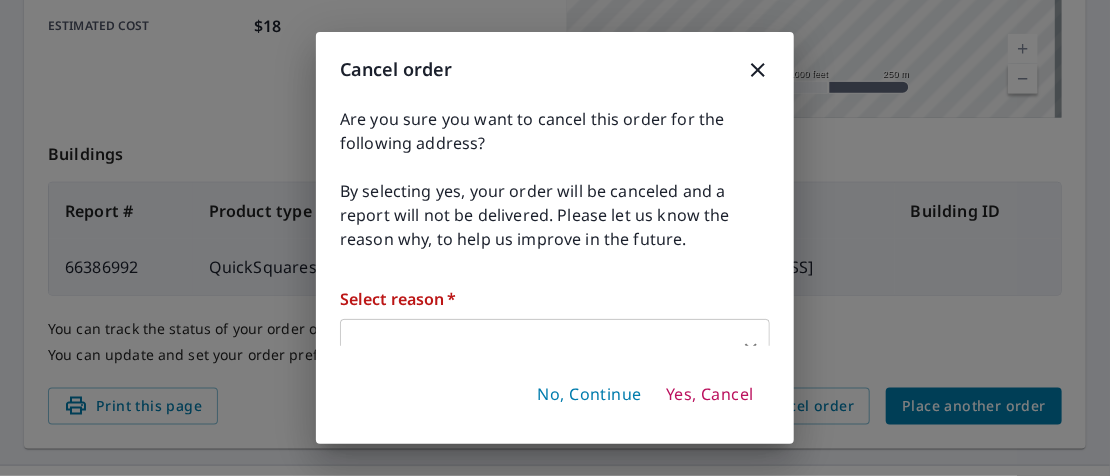 scroll, scrollTop: 51, scrollLeft: 0, axis: vertical 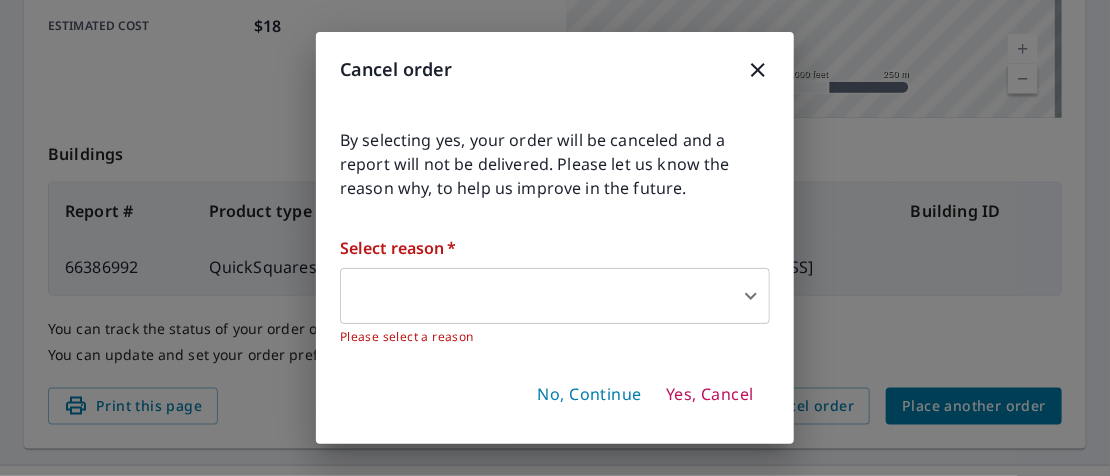 click on "AN AN
Dashboard Order History Order AN Order Submitted Order details Product type QuickSquares - Residential Delivery method Quick Delivery by [DATE] 9:57 AM PT ([DATE]) Structure Primary Structure + Detached Garage Changes No structural changes in last 4 years Additional recipients [PERSON_NAME][EMAIL_ADDRESS][DOMAIN_NAME] [PERSON_NAME][EMAIL_ADDRESS][DOMAIN_NAME] Estimated cost $18 [STREET_ADDRESS] Road A standard road map Aerial A detailed look from above Labels Labels 1000 feet 250 m © 2025 TomTom, © 2025 Maxar, © Vexcel Imaging, © 2025 Microsoft Corporation,  © OpenStreetMap Terms Buildings Report # Product type Delivery Address Building ID 66386992 QuickSquares - Residential Quick [STREET_ADDRESS] You can track the status of your order on the  Order History  page. You can update and set your order preferences on the  Order Preferences  page. Print this page Cancel order Place another order Terms of Use  |  Privacy Policy" at bounding box center [555, 238] 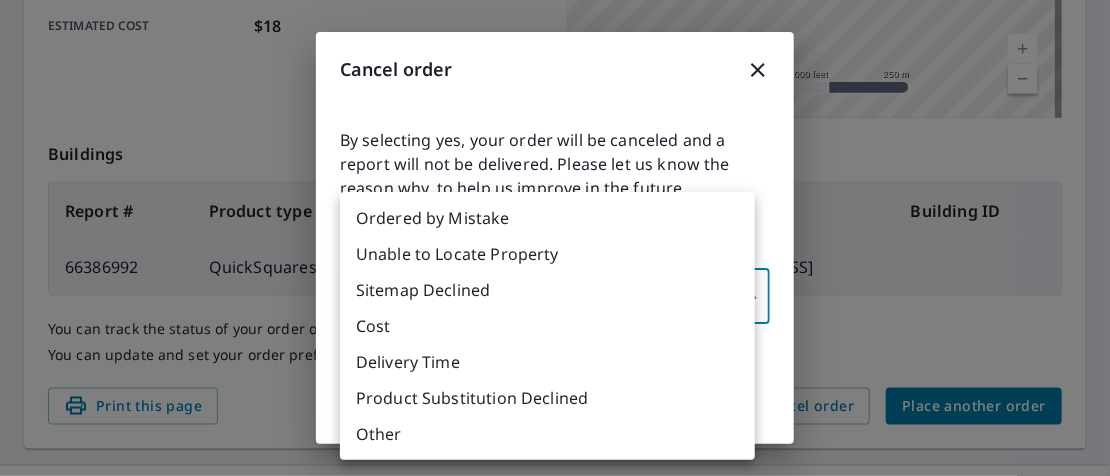 click at bounding box center (555, 238) 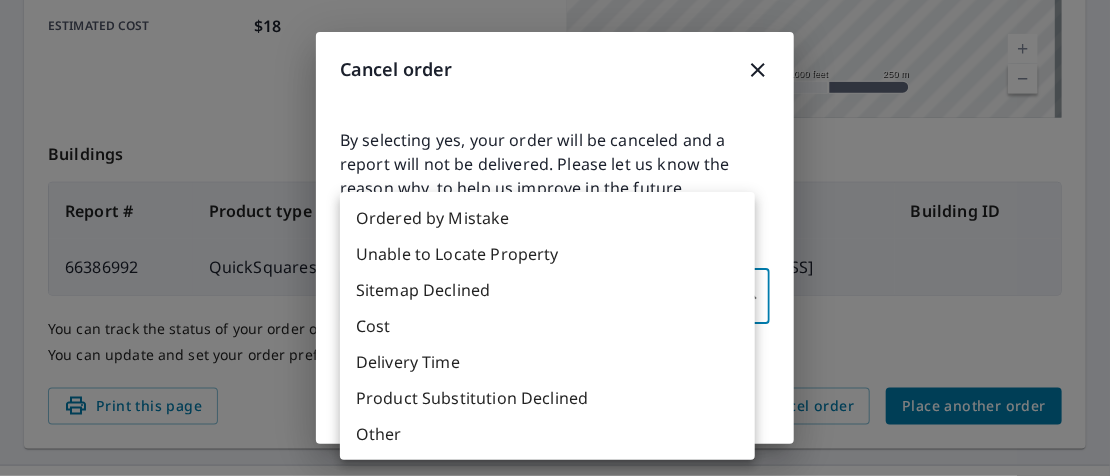 click on "AN AN
Dashboard Order History Order AN Order Submitted Order details Product type QuickSquares - Residential Delivery method Quick Delivery by [DATE] 9:57 AM PT ([DATE]) Structure Primary Structure + Detached Garage Changes No structural changes in last 4 years Additional recipients [PERSON_NAME][EMAIL_ADDRESS][DOMAIN_NAME] [PERSON_NAME][EMAIL_ADDRESS][DOMAIN_NAME] Estimated cost $18 [STREET_ADDRESS] Road A standard road map Aerial A detailed look from above Labels Labels 1000 feet 250 m © 2025 TomTom, © 2025 Maxar, © Vexcel Imaging, © 2025 Microsoft Corporation,  © OpenStreetMap Terms Buildings Report # Product type Delivery Address Building ID 66386992 QuickSquares - Residential Quick [STREET_ADDRESS] You can track the status of your order on the  Order History  page. You can update and set your order preferences on the  Order Preferences  page. Print this page Cancel order Place another order Terms of Use  |  Privacy Policy" at bounding box center (555, 238) 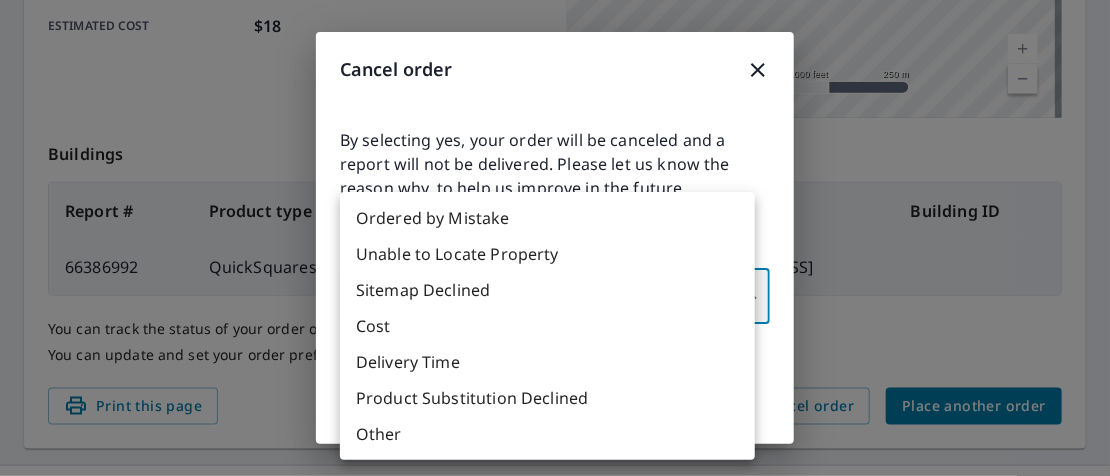 type on "36" 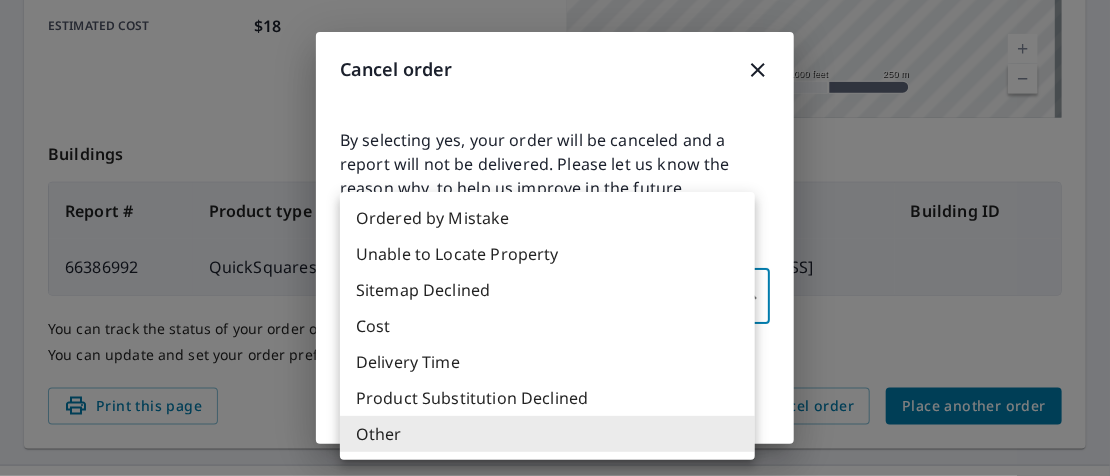 click on "AN AN
Dashboard Order History Order AN Order Submitted Order details Product type QuickSquares - Residential Delivery method Quick Delivery by [DATE] 9:57 AM PT ([DATE]) Structure Primary Structure + Detached Garage Changes No structural changes in last 4 years Additional recipients [PERSON_NAME][EMAIL_ADDRESS][DOMAIN_NAME] [PERSON_NAME][EMAIL_ADDRESS][DOMAIN_NAME] Estimated cost $18 [STREET_ADDRESS] Road A standard road map Aerial A detailed look from above Labels Labels 1000 feet 250 m © 2025 TomTom, © 2025 Maxar, © Vexcel Imaging, © 2025 Microsoft Corporation,  © OpenStreetMap Terms Buildings Report # Product type Delivery Address Building ID 66386992 QuickSquares - Residential Quick [STREET_ADDRESS] You can track the status of your order on the  Order History  page. You can update and set your order preferences on the  Order Preferences  page. Print this page Cancel order Place another order Terms of Use  |  Privacy Policy" at bounding box center (555, 238) 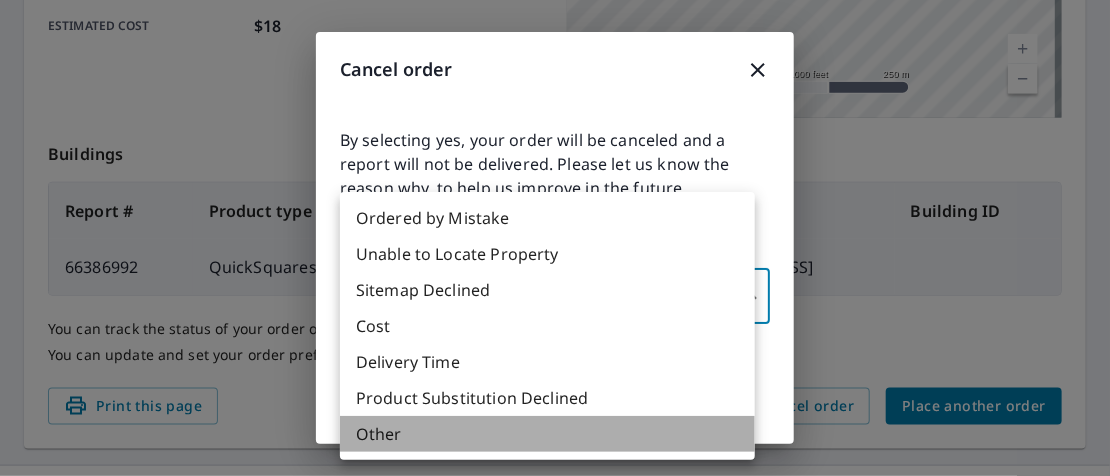 click on "Other" at bounding box center [547, 434] 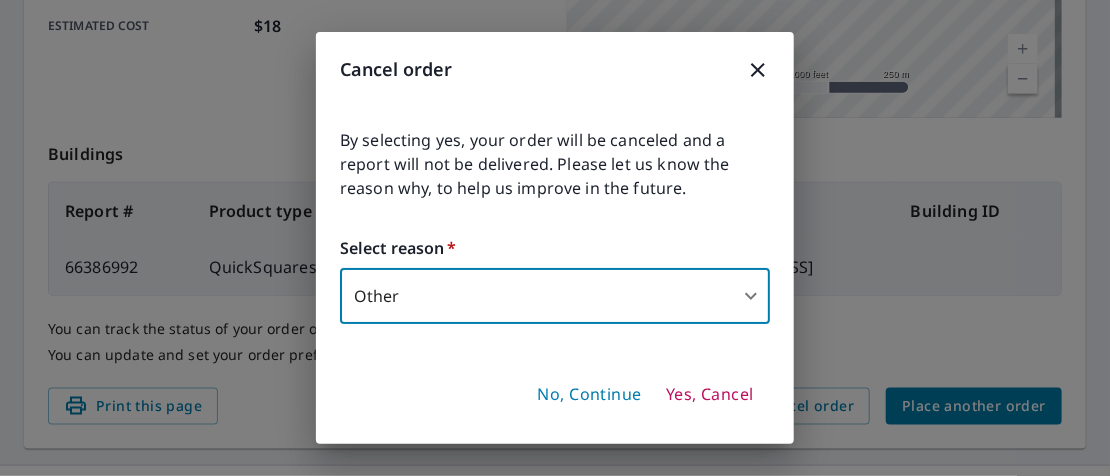 click on "Yes, Cancel" at bounding box center [710, 395] 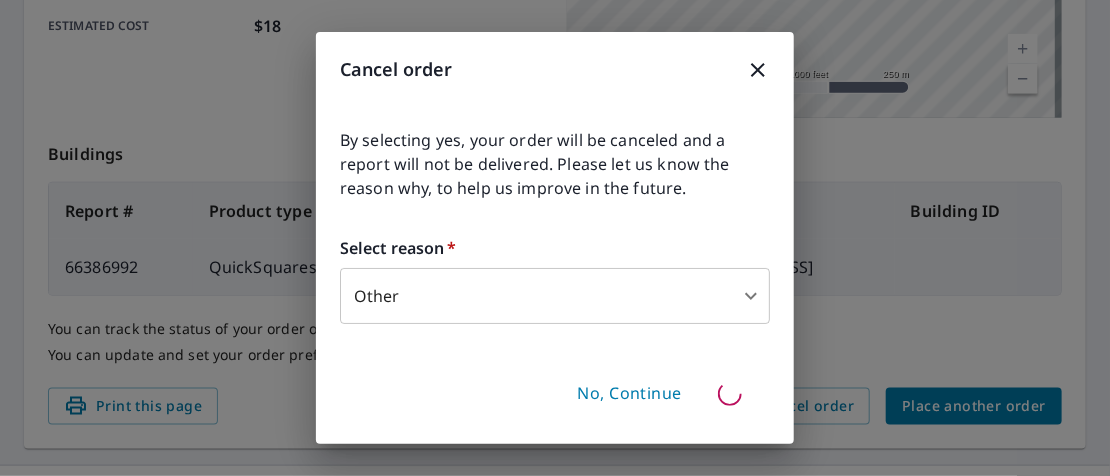type 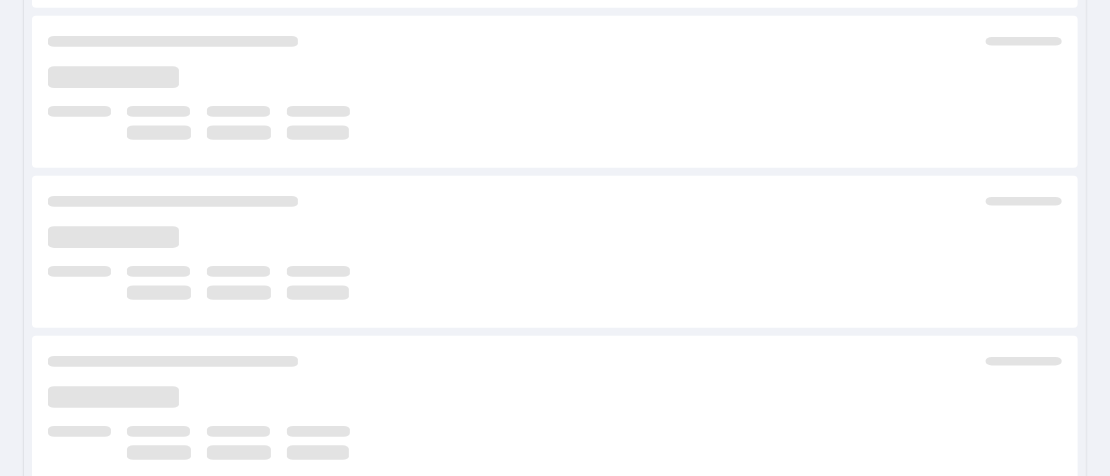 scroll, scrollTop: 28, scrollLeft: 0, axis: vertical 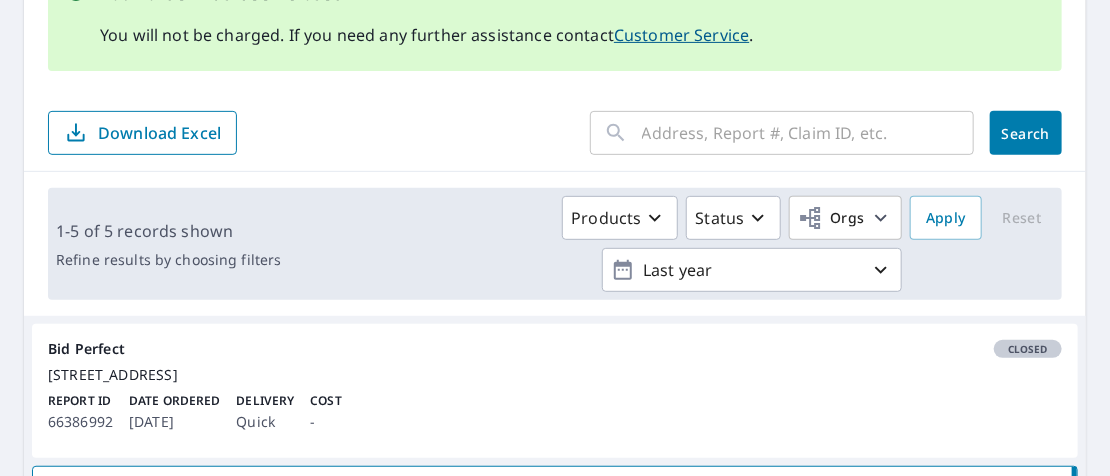 click at bounding box center [808, 133] 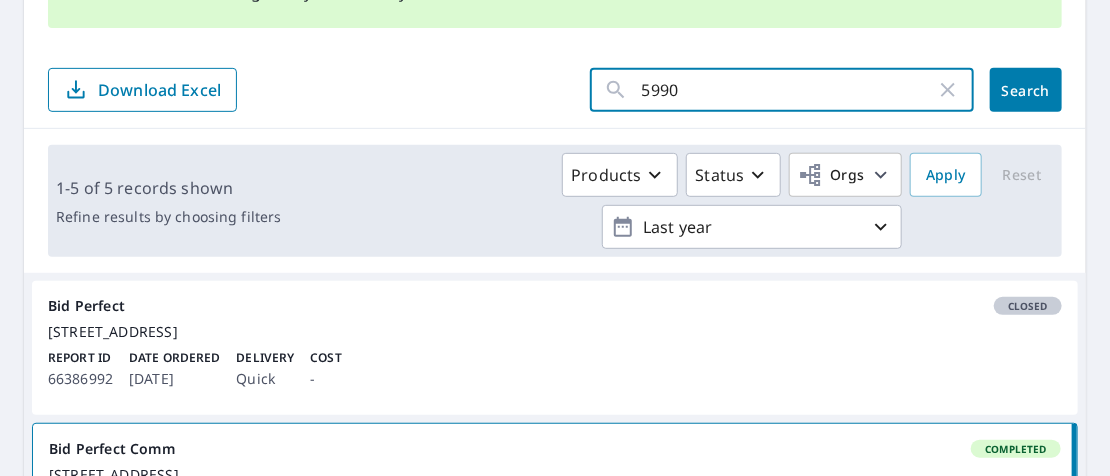scroll, scrollTop: 361, scrollLeft: 0, axis: vertical 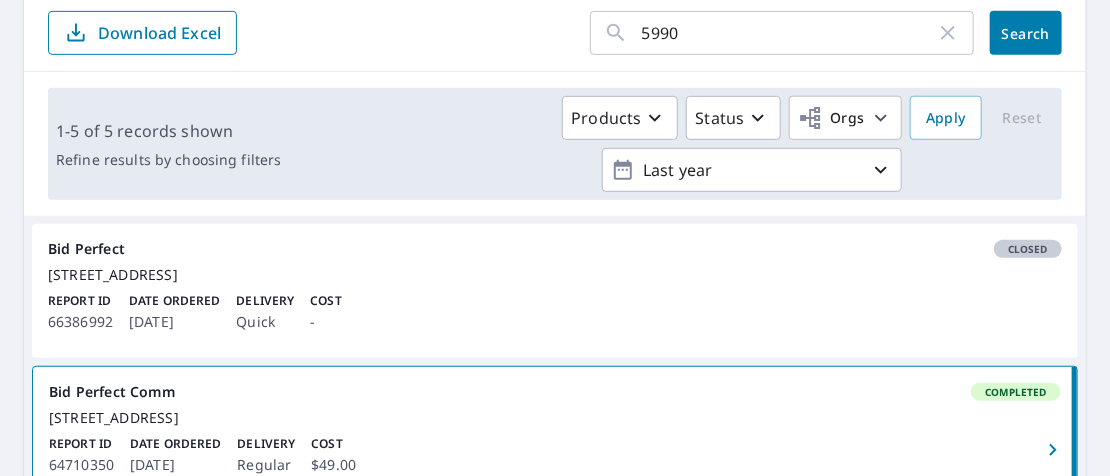 click on "[STREET_ADDRESS]" at bounding box center (555, 275) 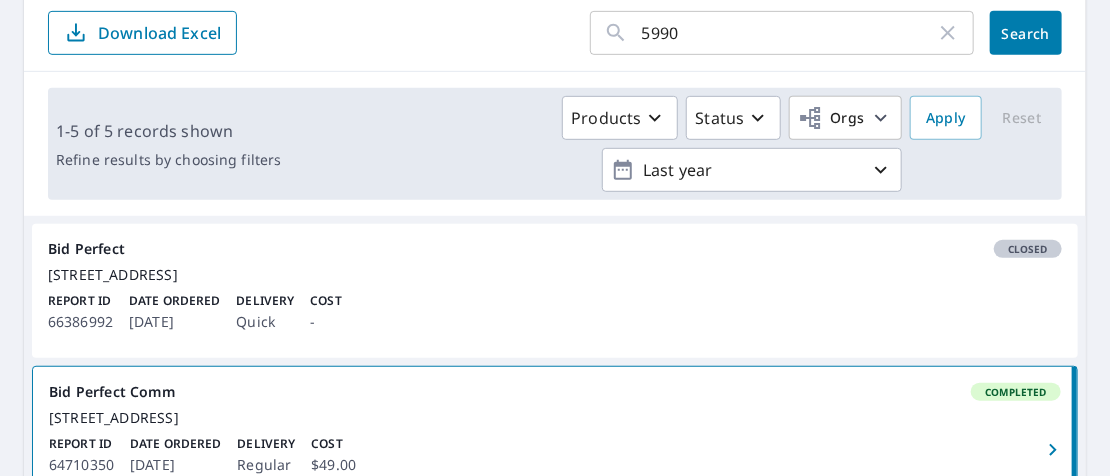 click on "[STREET_ADDRESS]" at bounding box center (555, 275) 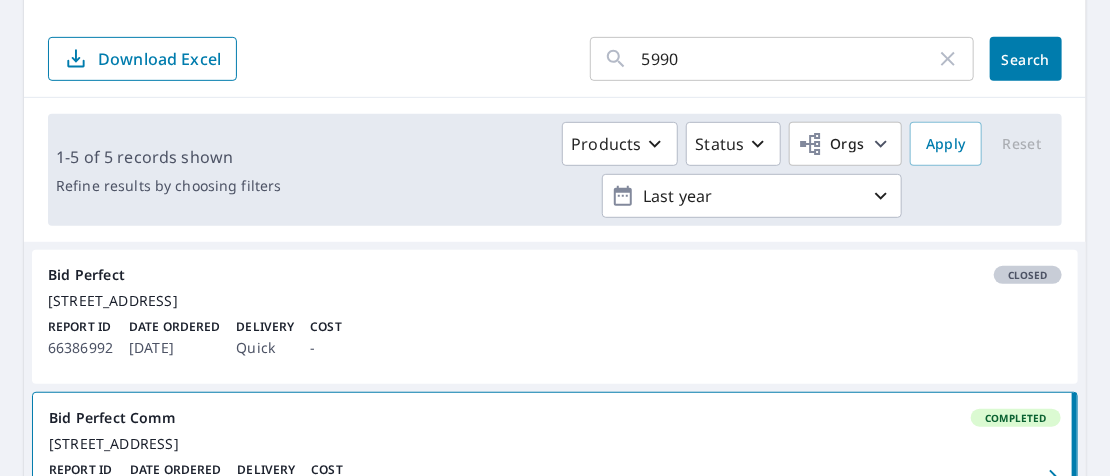 scroll, scrollTop: 358, scrollLeft: 0, axis: vertical 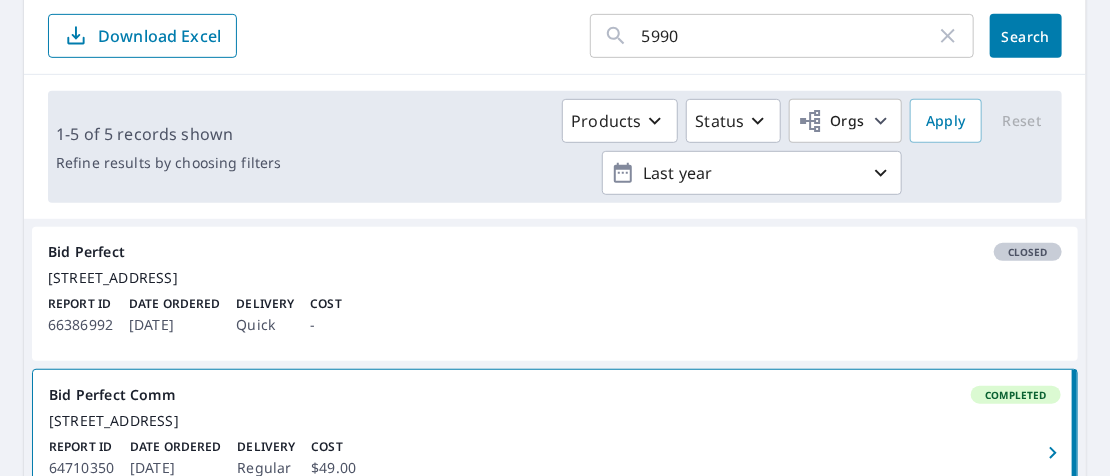 click on "[STREET_ADDRESS]" at bounding box center [555, 278] 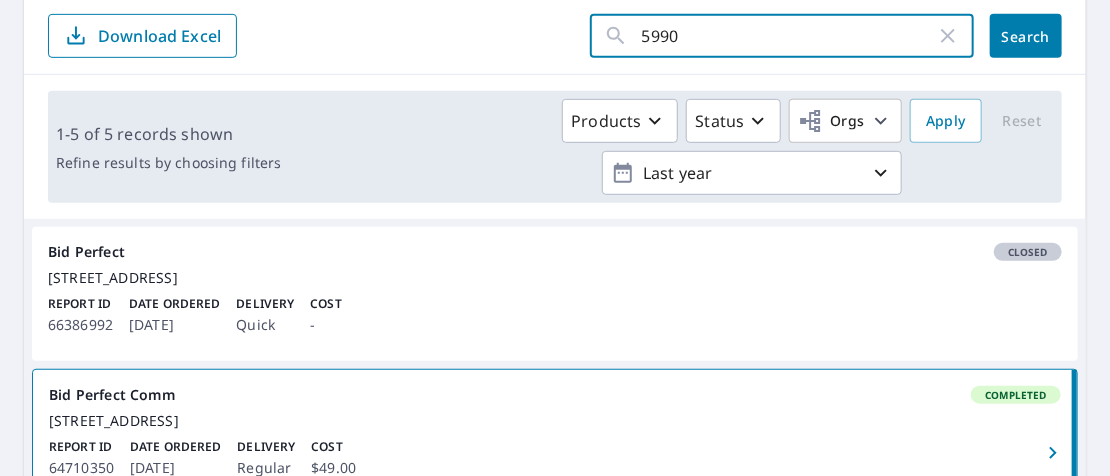 drag, startPoint x: 673, startPoint y: 34, endPoint x: 595, endPoint y: 32, distance: 78.025635 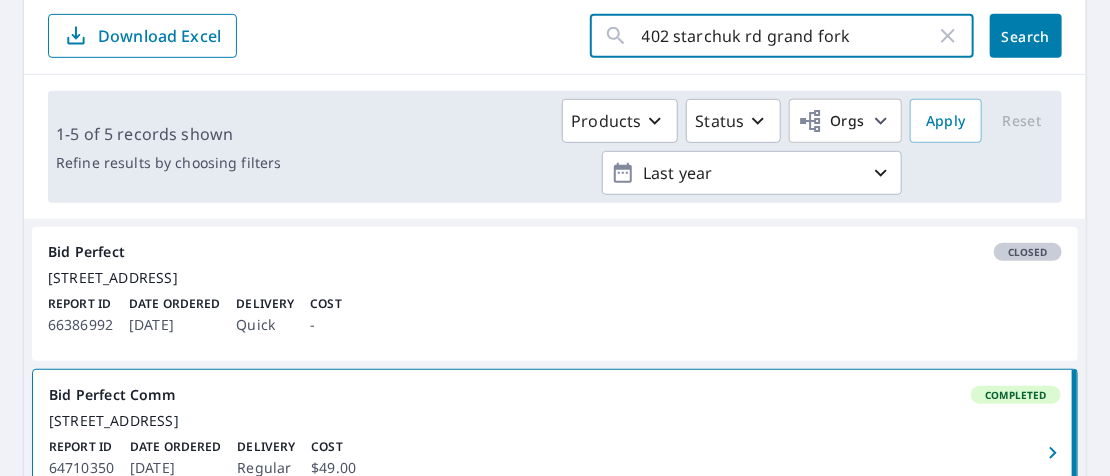 type on "402 starchuk rd grand forks" 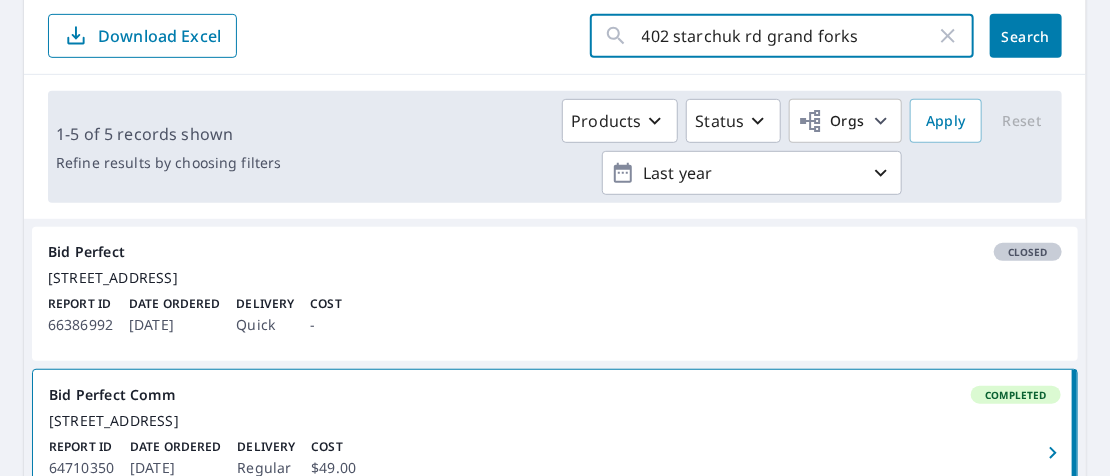 click on "Search" 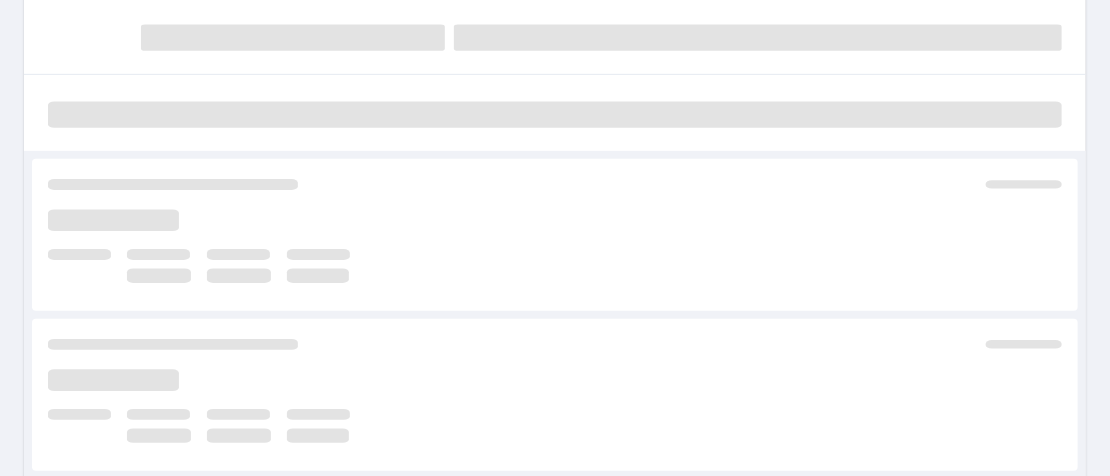 scroll, scrollTop: 333, scrollLeft: 0, axis: vertical 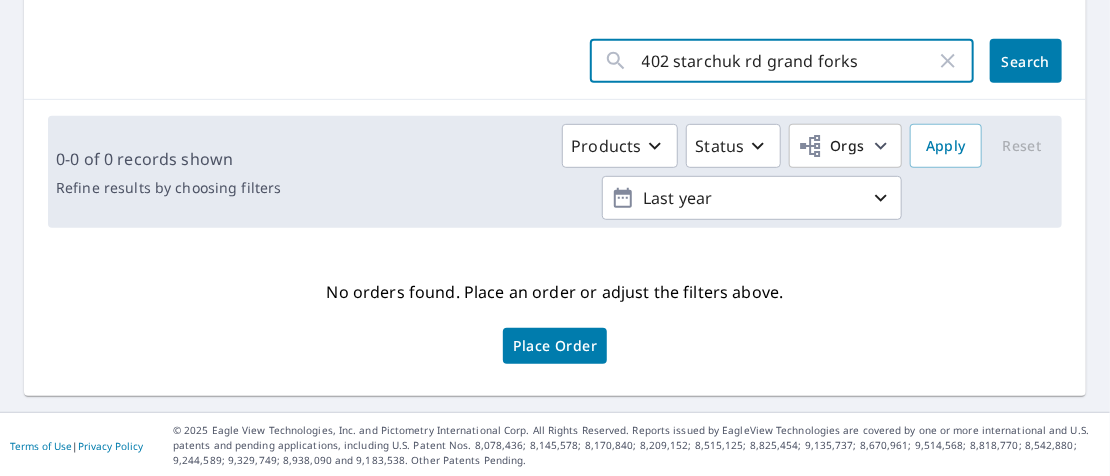 drag, startPoint x: 849, startPoint y: 58, endPoint x: 579, endPoint y: 65, distance: 270.09073 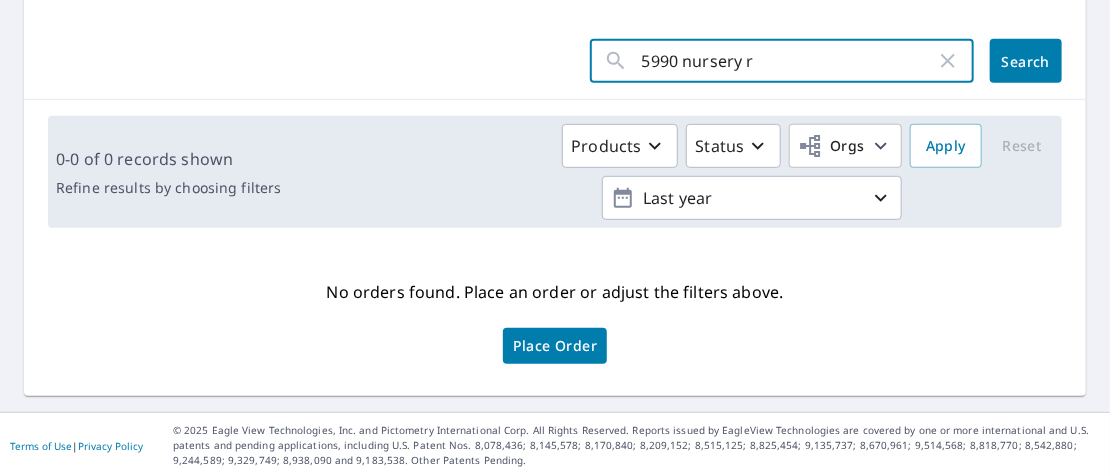 type on "[STREET_ADDRESS]" 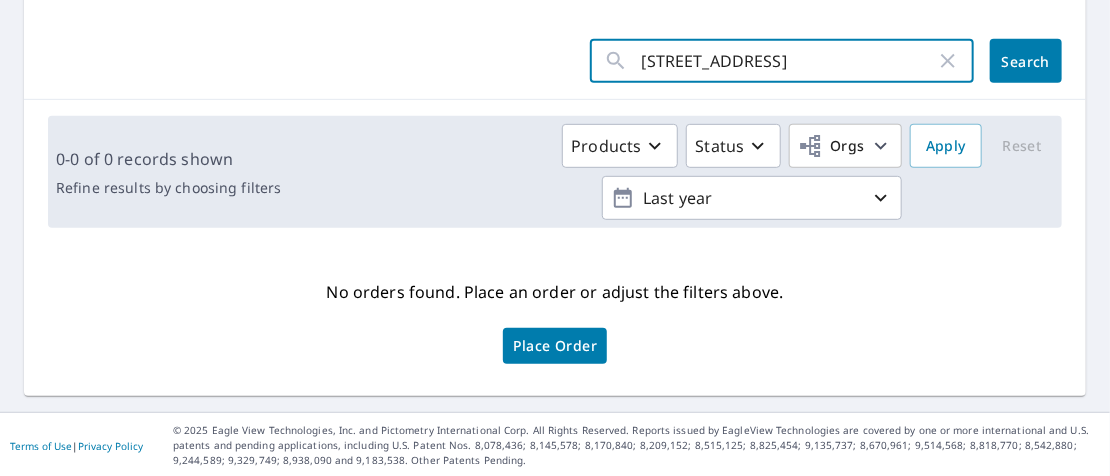 click on "Search" 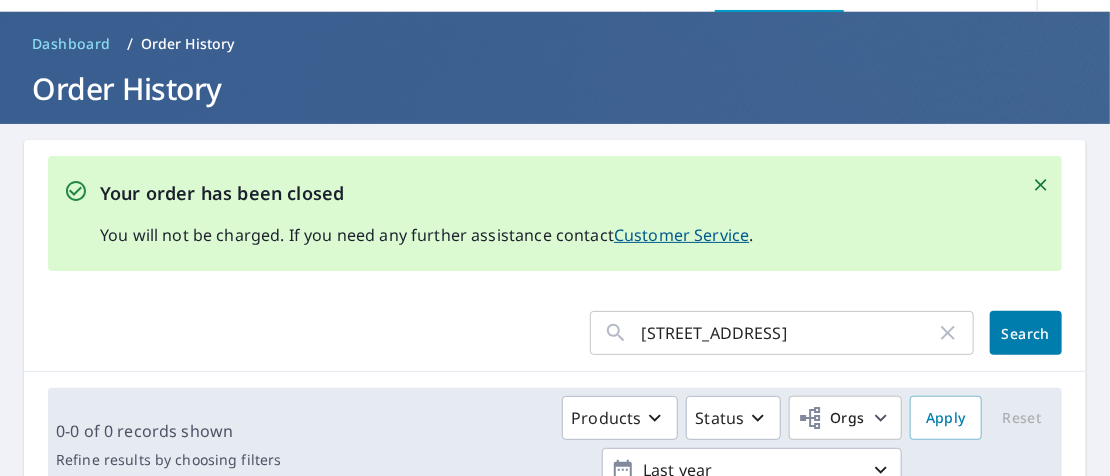 scroll, scrollTop: 33, scrollLeft: 0, axis: vertical 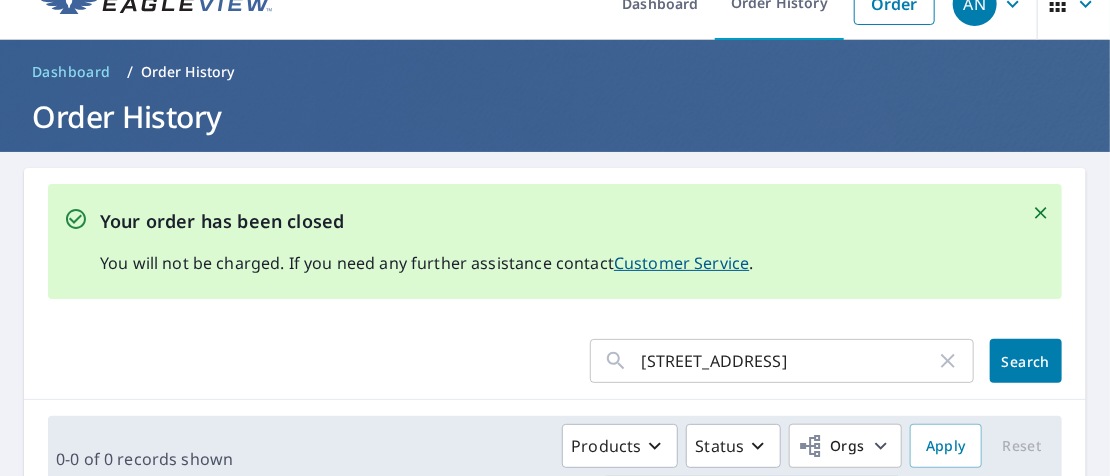 click 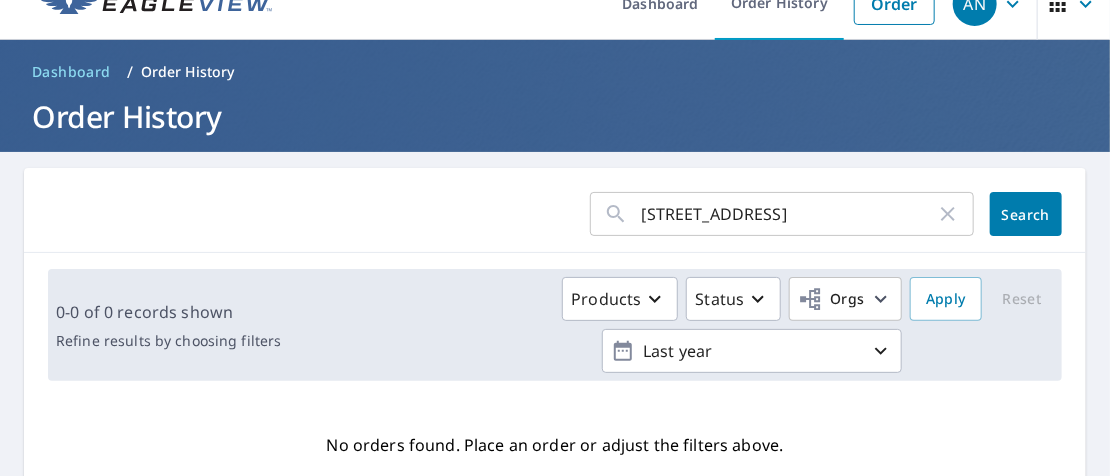 click on "Search" at bounding box center (1026, 214) 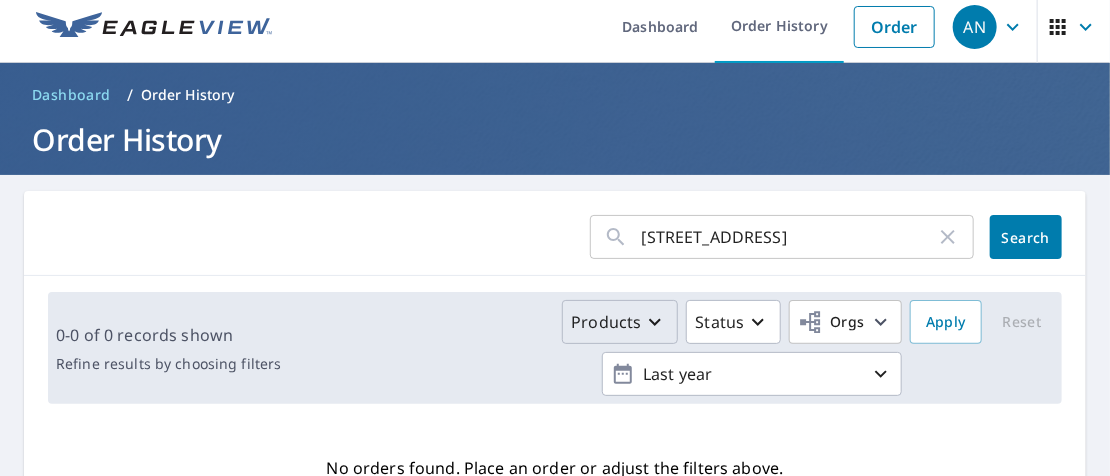 scroll, scrollTop: 0, scrollLeft: 0, axis: both 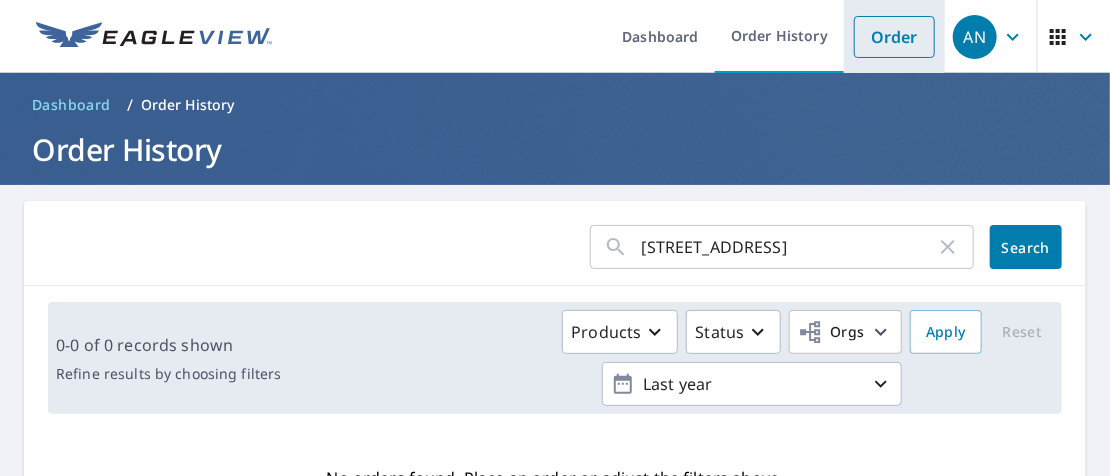 click on "Order" at bounding box center (894, 37) 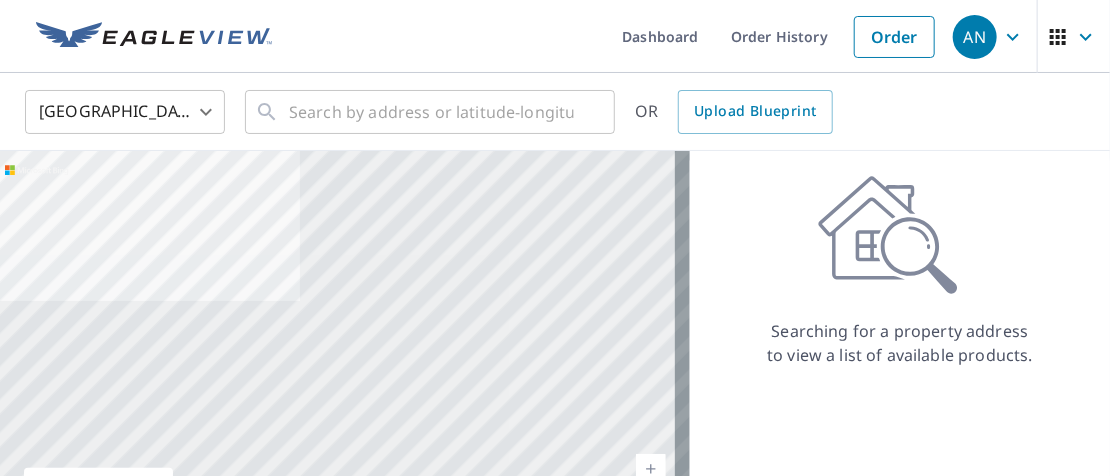 click 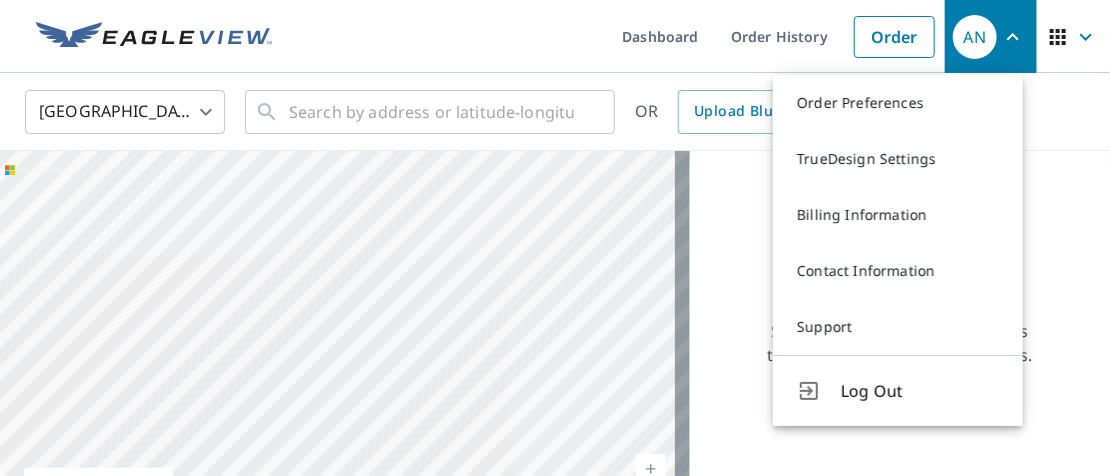 click on "Searching for a property address to view a list of available products." at bounding box center [900, 271] 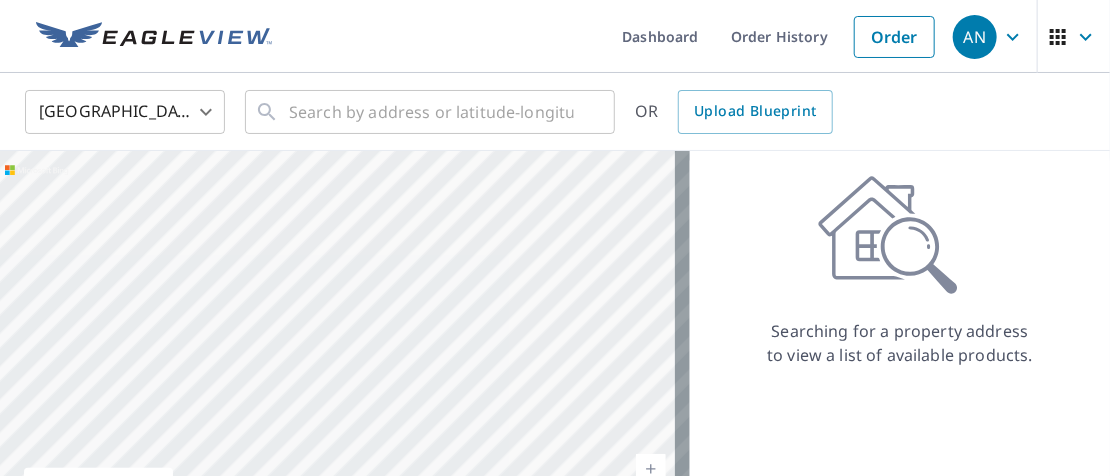 click on "AN AN
Dashboard Order History Order AN United States US ​ ​ OR Upload Blueprint Aerial Road A standard road map Aerial A detailed look from above Labels Labels 200 miles 250 km © 2025 TomTom, Earthstar Geographics  SIO, © 2025 Microsoft Corporation Terms © 2025 TomTom, Earthstar Geographics SIO, © 2025 Microsoft Corporation, ©   OpenStreetMap   Terms Images provided by Bing Maps are for property identification purposes only and are not a representation of EagleView images or the availability of images for the property. Searching for a property address to view a list of available products. Terms of Use  |  Privacy Policy © 2025 Eagle View Technologies, Inc. and Pictometry International Corp. All Rights Reserved. Reports issued by EagleView Technologies are covered by   one or more international and U.S. patents and pending applications, including U.S. Patent Nos. 8,078,436; 8,145,578; 8,170,840; 8,209,152;
X" at bounding box center [555, 238] 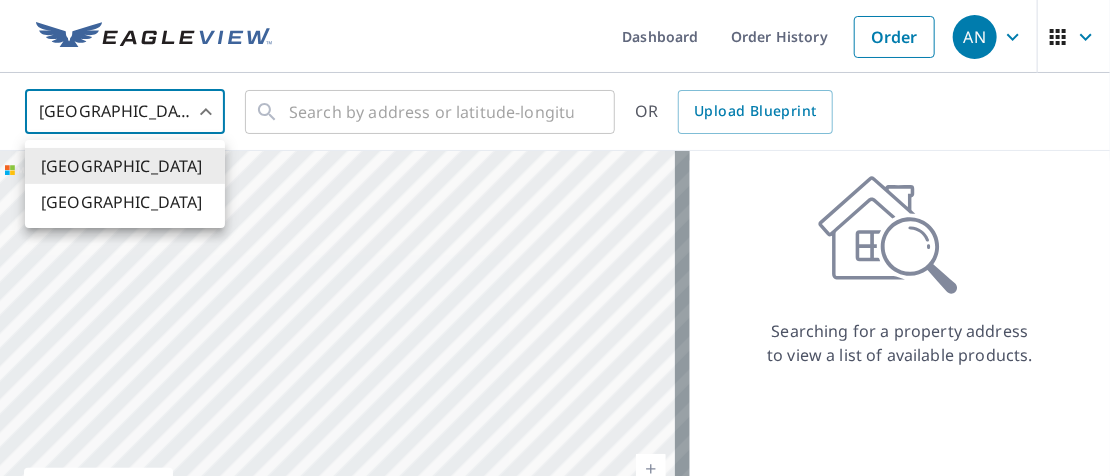 click on "[GEOGRAPHIC_DATA]" at bounding box center [125, 202] 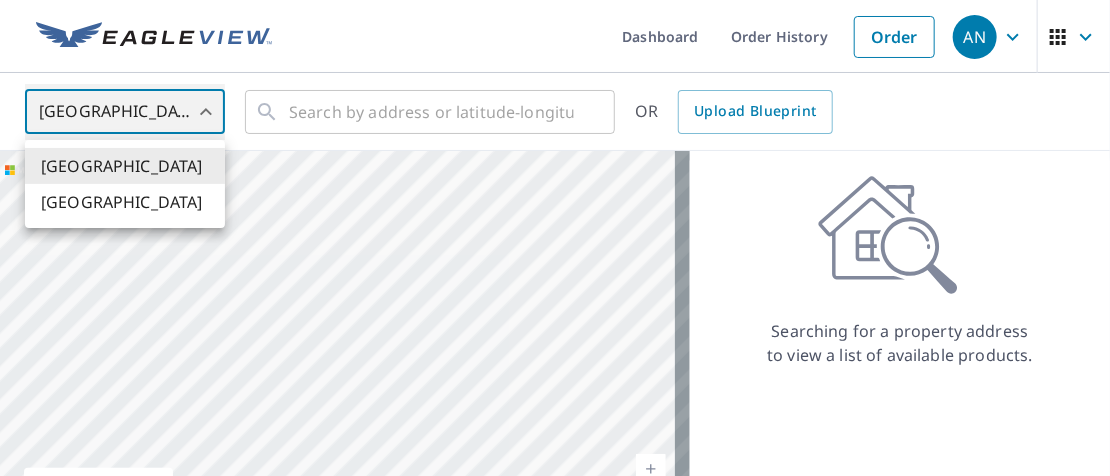 type on "CA" 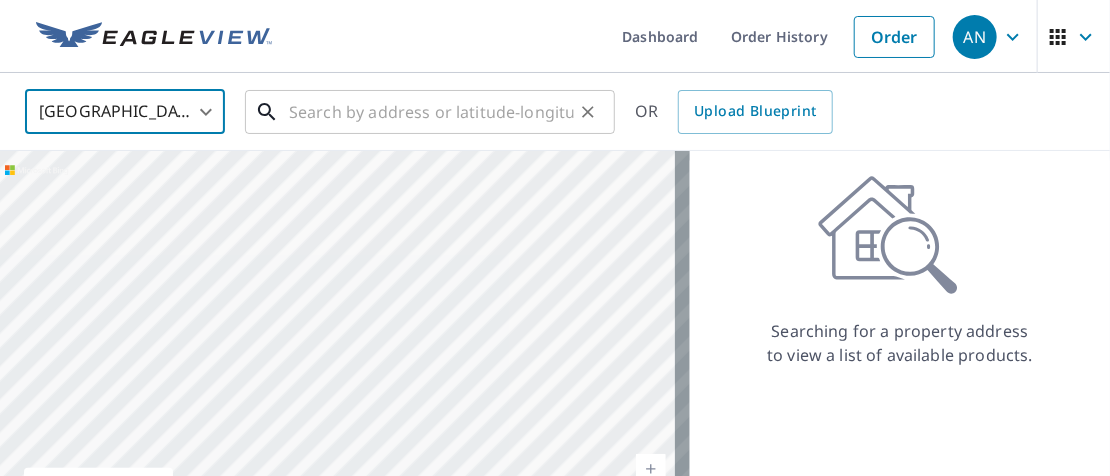 click at bounding box center [431, 112] 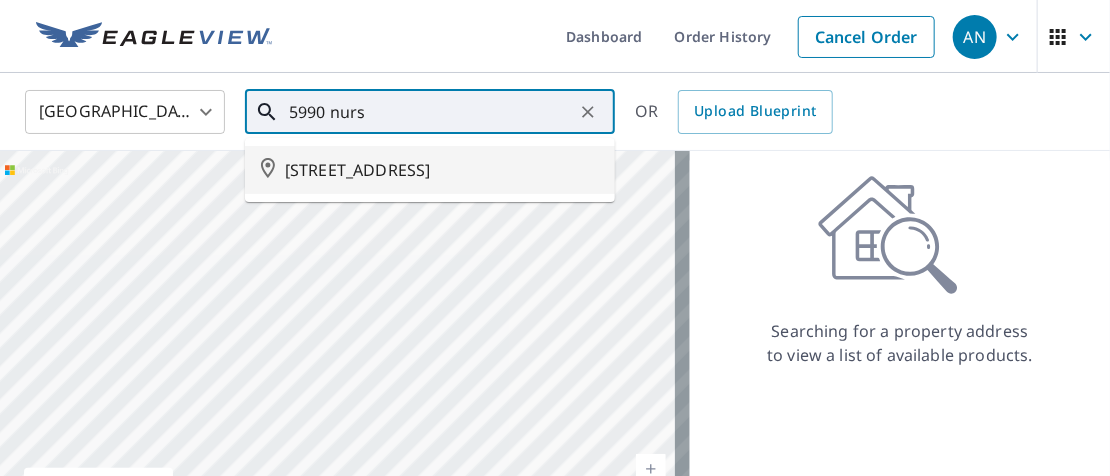 click on "[STREET_ADDRESS]" at bounding box center (442, 170) 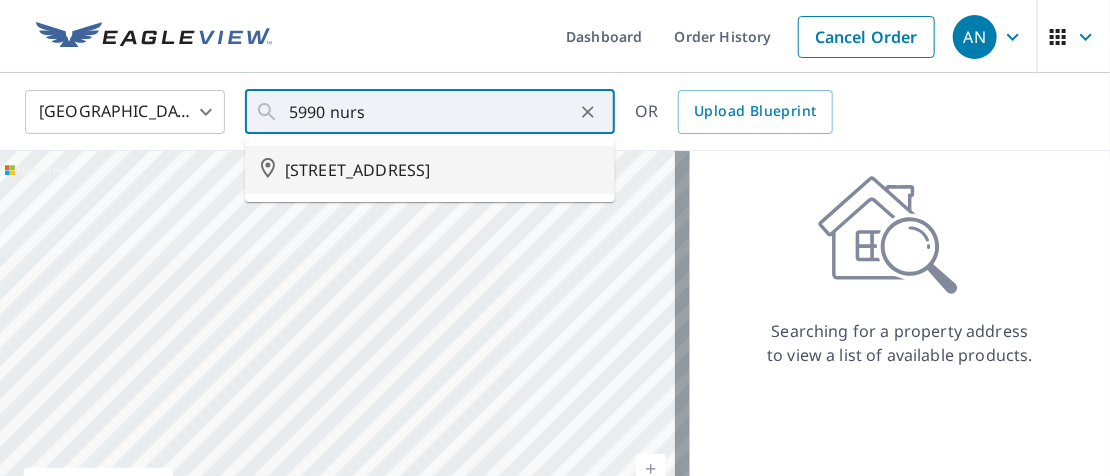 type on "[STREET_ADDRESS]" 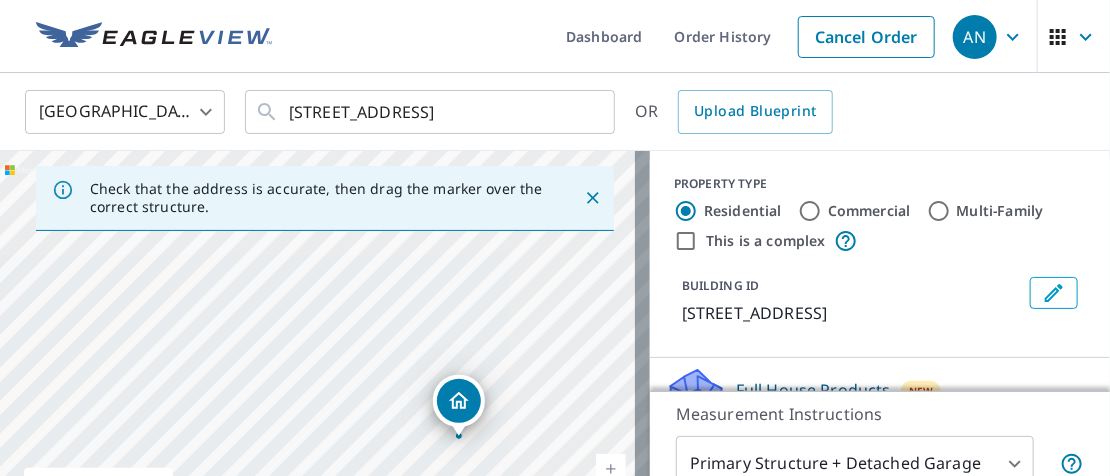 drag, startPoint x: 226, startPoint y: 303, endPoint x: 368, endPoint y: 383, distance: 162.98466 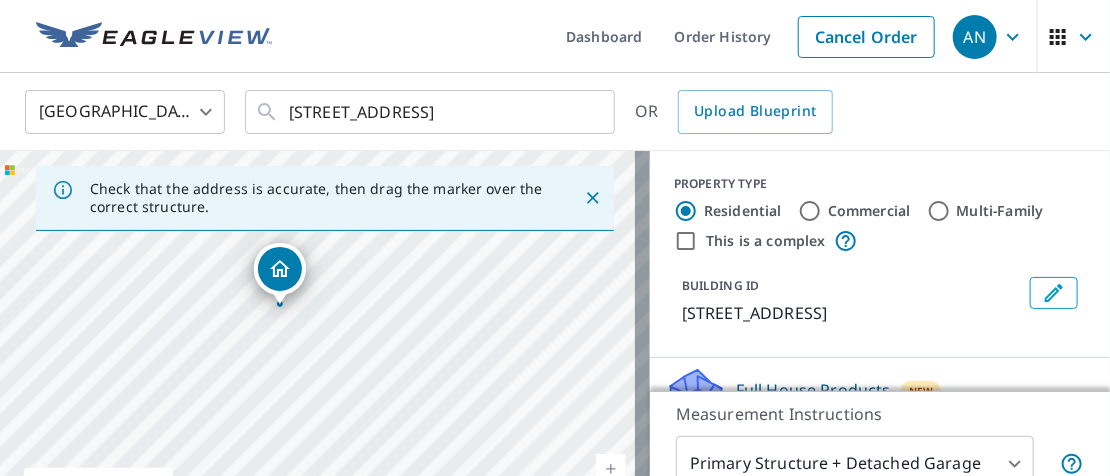 drag, startPoint x: 457, startPoint y: 398, endPoint x: 278, endPoint y: 265, distance: 223.00224 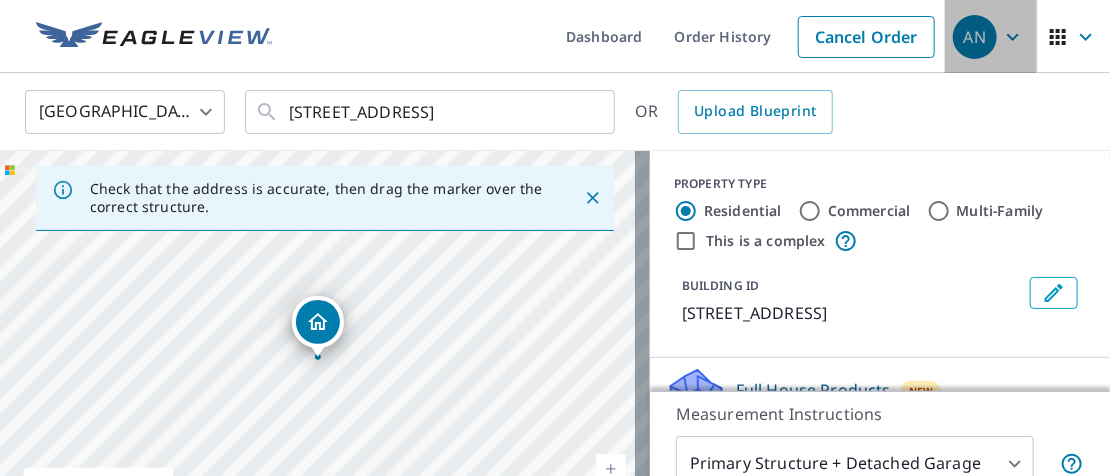click 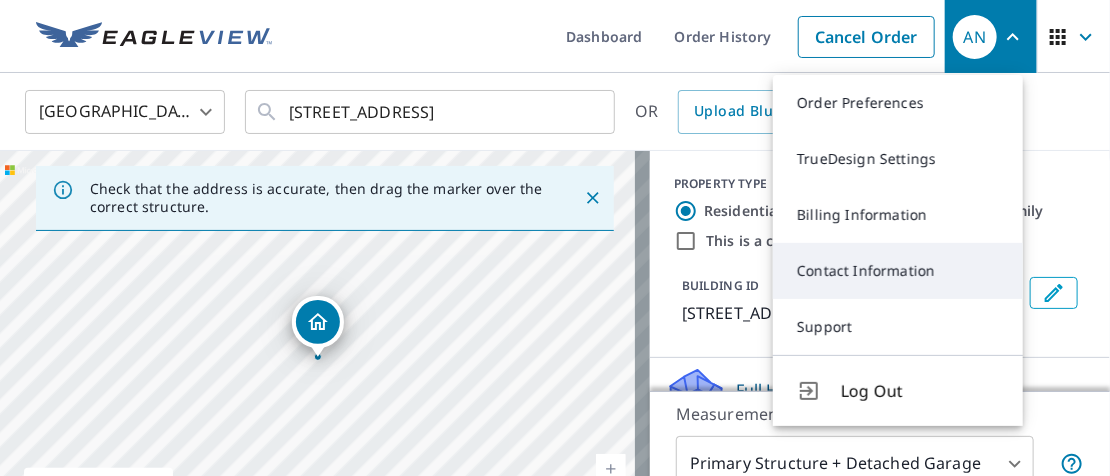 click on "Contact Information" at bounding box center (898, 271) 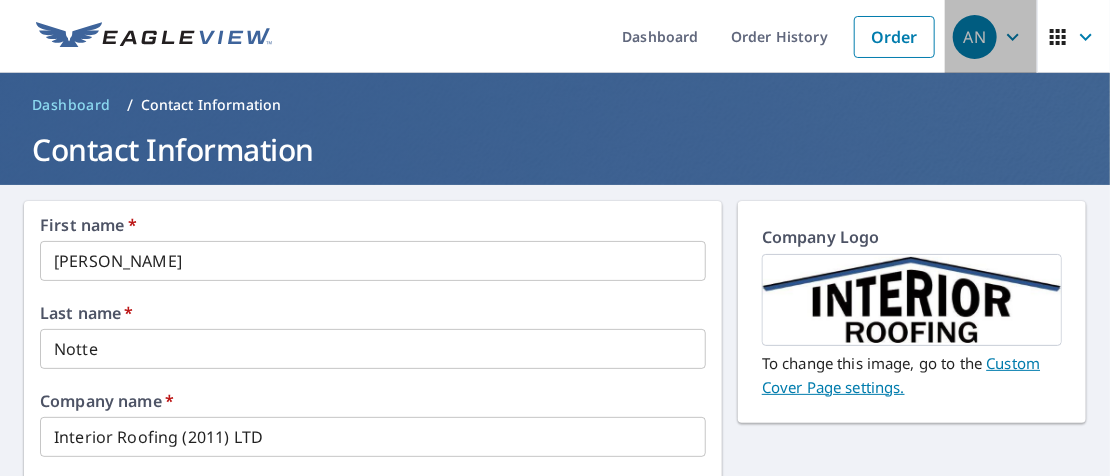 click on "AN" at bounding box center [991, 37] 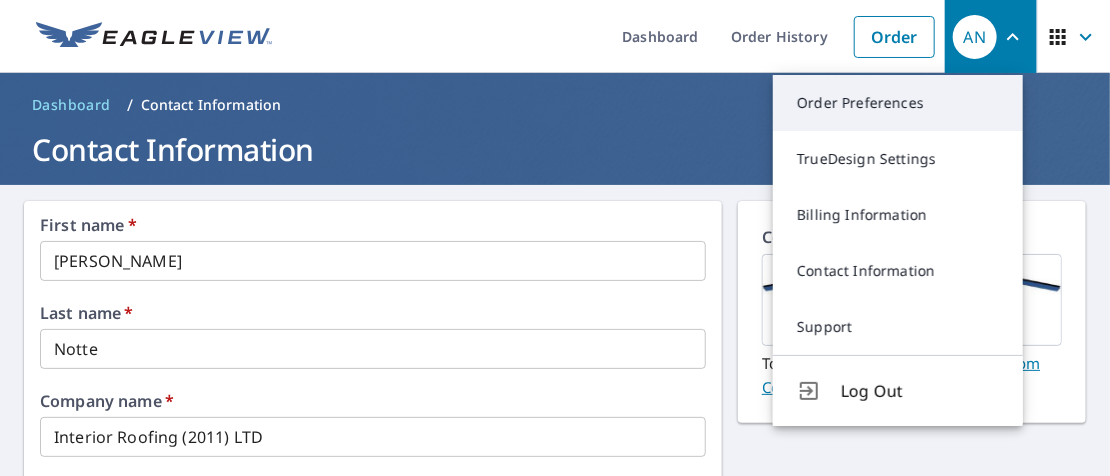 click on "Order Preferences" at bounding box center [898, 103] 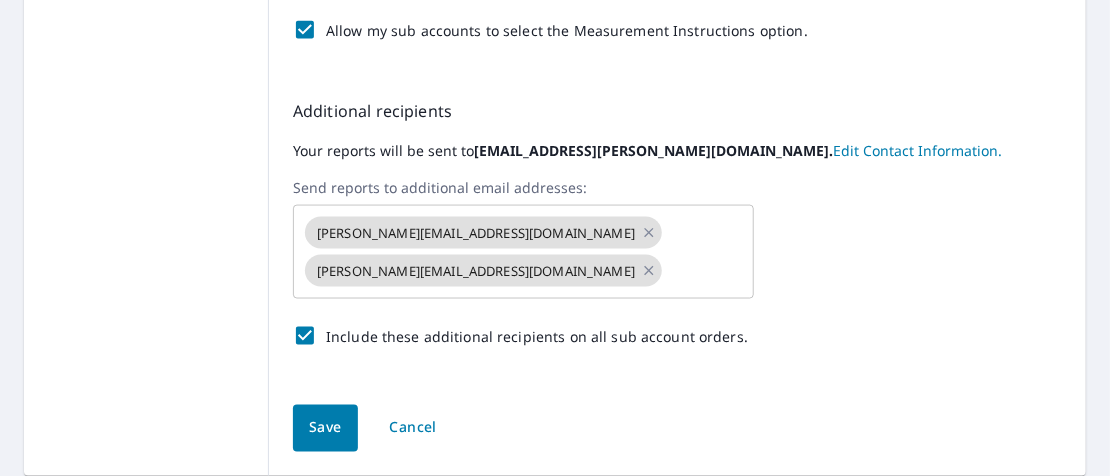 scroll, scrollTop: 1000, scrollLeft: 0, axis: vertical 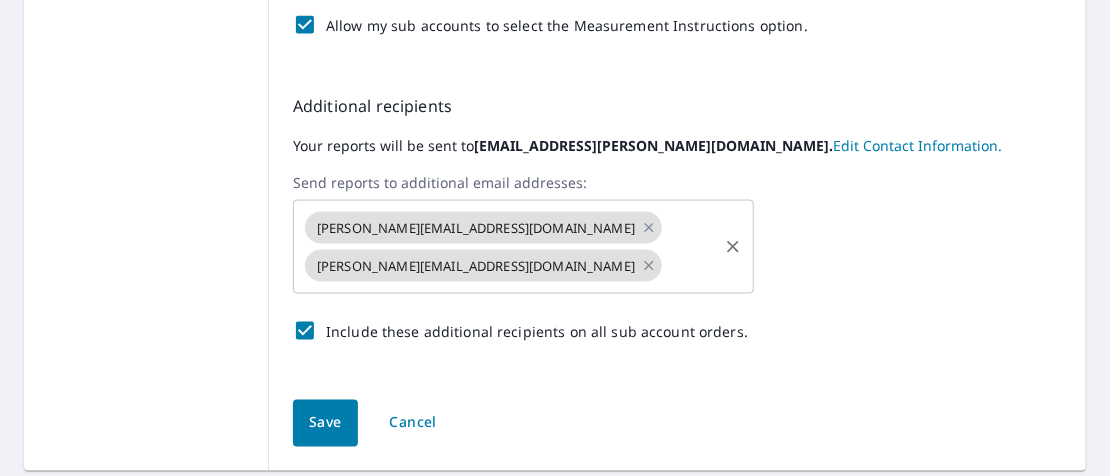 click 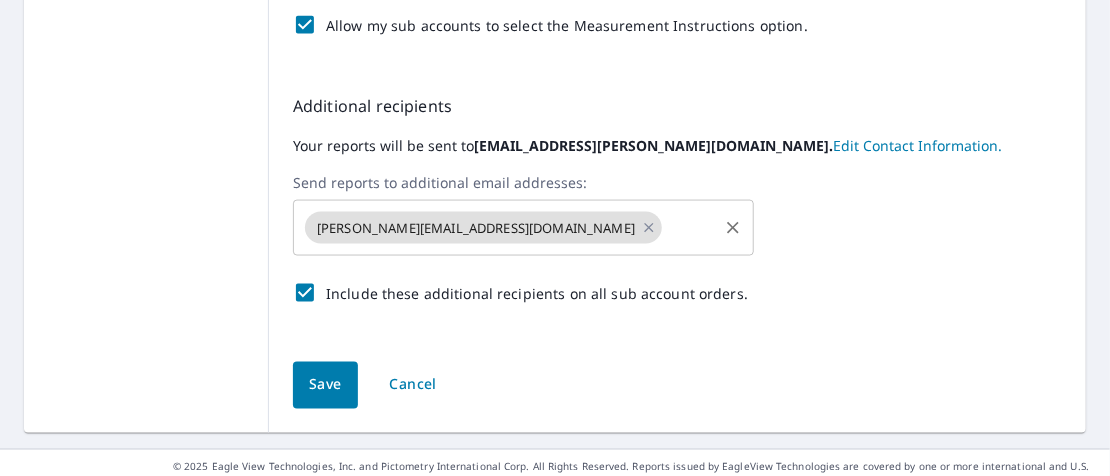 click at bounding box center [690, 228] 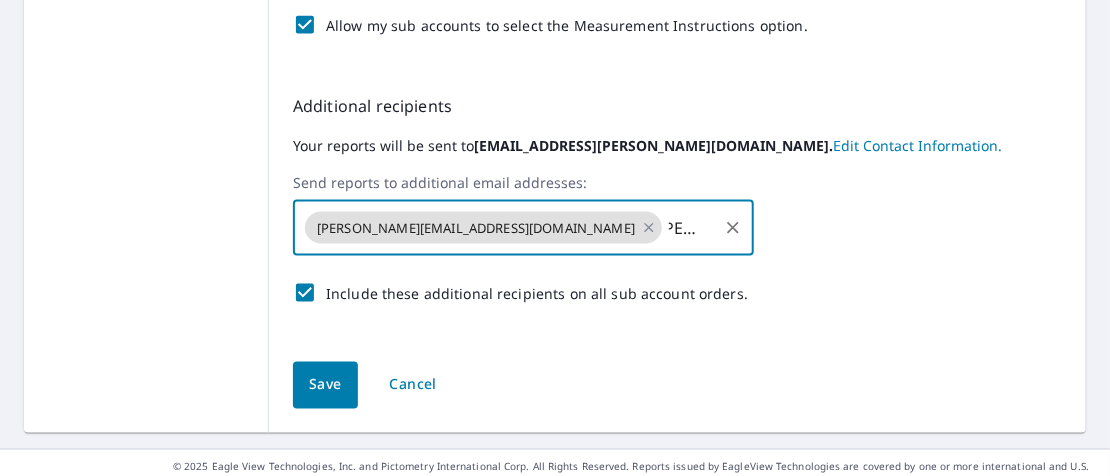scroll, scrollTop: 0, scrollLeft: 25, axis: horizontal 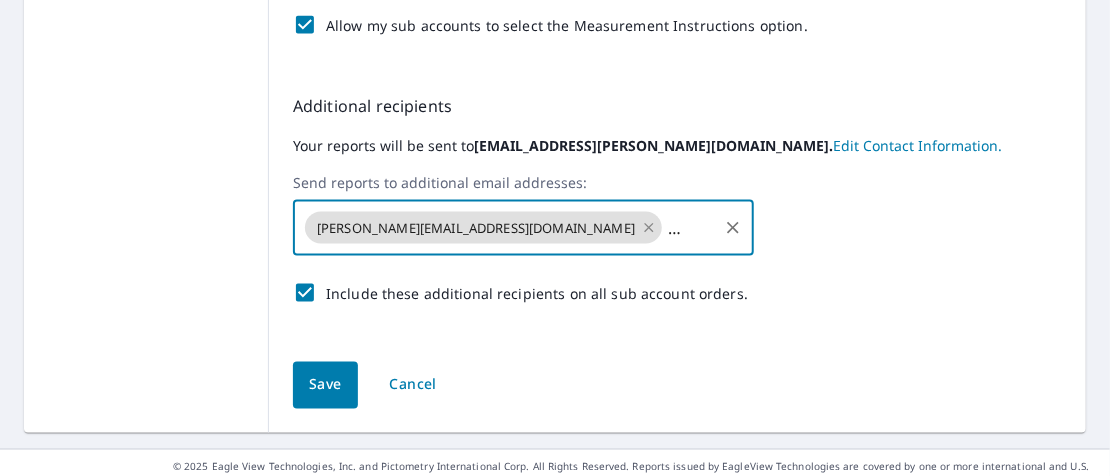 click 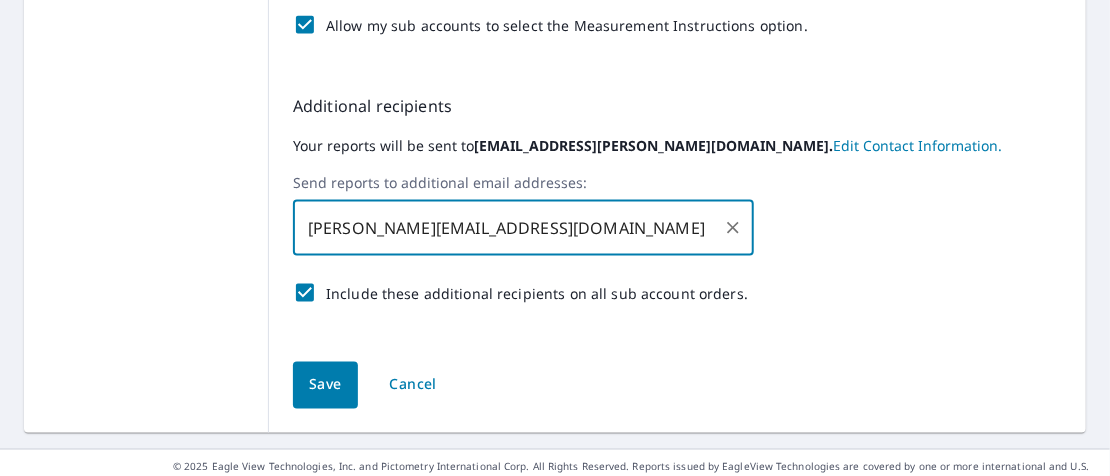 type on "[PERSON_NAME][EMAIL_ADDRESS][DOMAIN_NAME]" 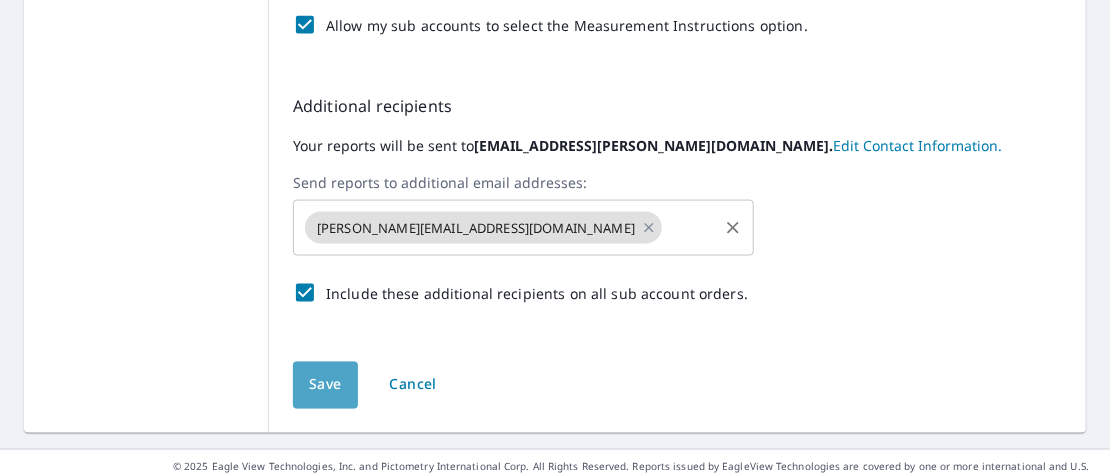 click on "Save" at bounding box center [325, 385] 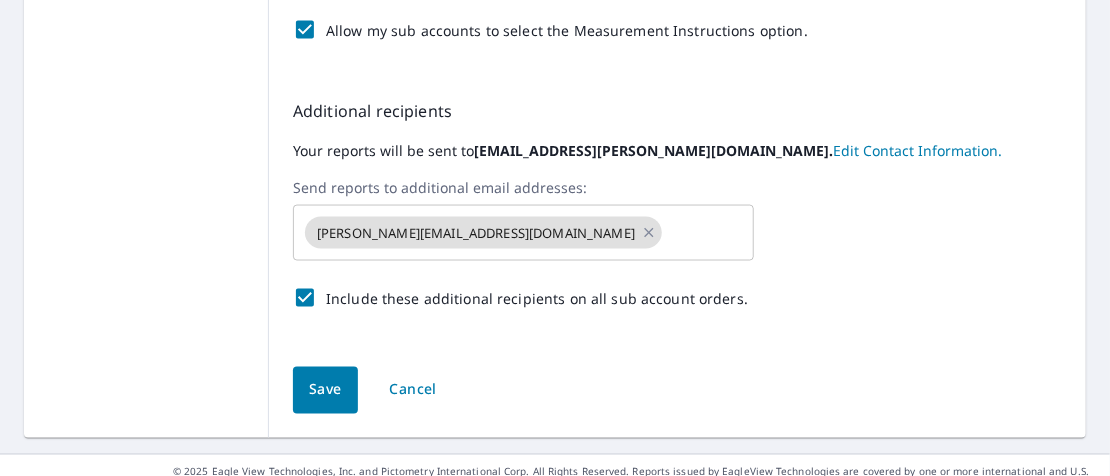 scroll, scrollTop: 1086, scrollLeft: 0, axis: vertical 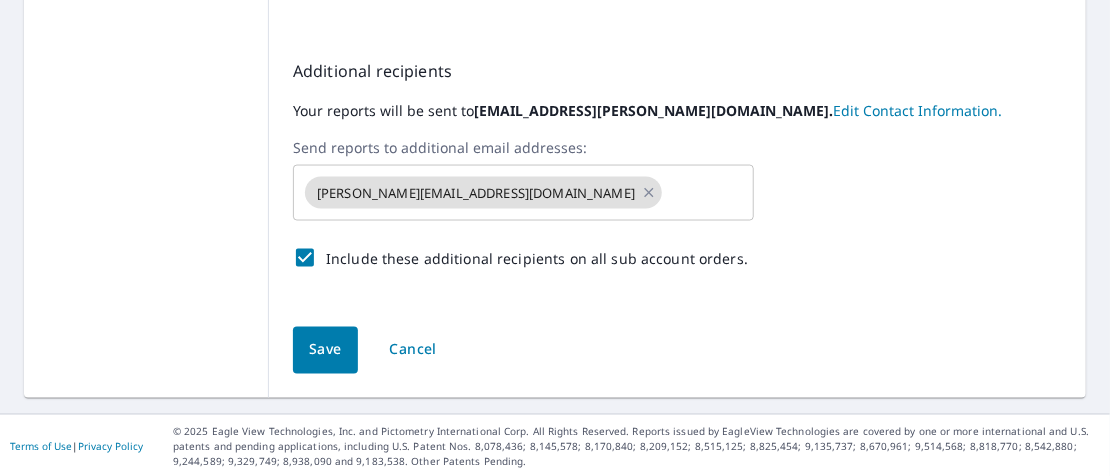 click on "Save" at bounding box center (325, 350) 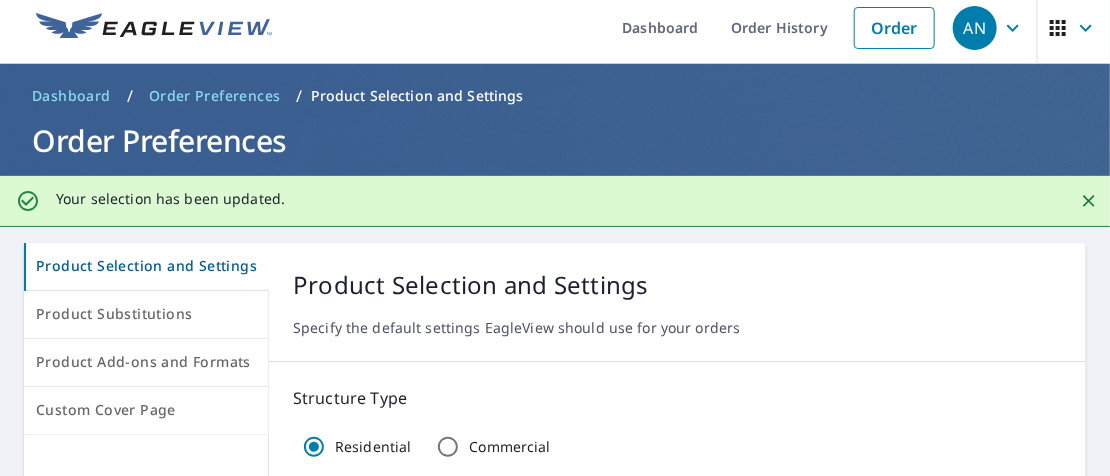 scroll, scrollTop: 0, scrollLeft: 0, axis: both 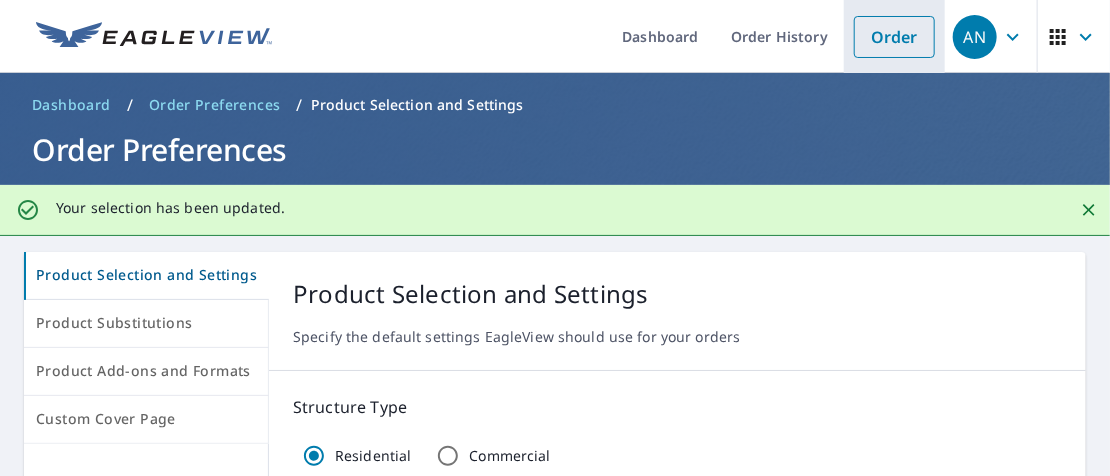 click on "Order" at bounding box center [894, 37] 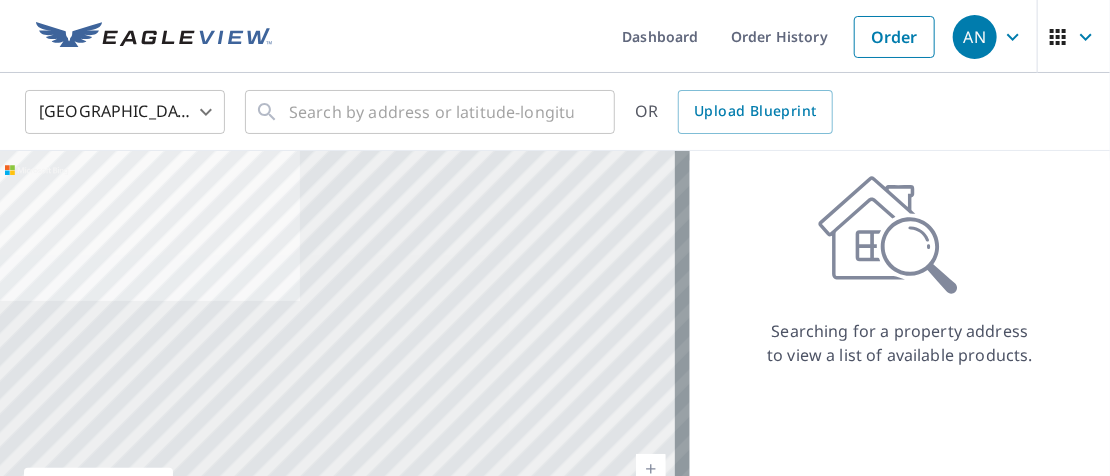 click on "AN AN
Dashboard Order History Order AN United States US ​ ​ OR Upload Blueprint Aerial Road A standard road map Aerial A detailed look from above Labels Labels 200 miles 250 km © 2025 TomTom, Earthstar Geographics  SIO, © 2025 Microsoft Corporation Terms © 2025 TomTom, Earthstar Geographics SIO, © 2025 Microsoft Corporation, ©   OpenStreetMap   Terms Images provided by Bing Maps are for property identification purposes only and are not a representation of EagleView images or the availability of images for the property. Searching for a property address to view a list of available products. Terms of Use  |  Privacy Policy © 2025 Eagle View Technologies, Inc. and Pictometry International Corp. All Rights Reserved. Reports issued by EagleView Technologies are covered by   one or more international and U.S. patents and pending applications, including U.S. Patent Nos. 8,078,436; 8,145,578; 8,170,840; 8,209,152;
X" at bounding box center (555, 238) 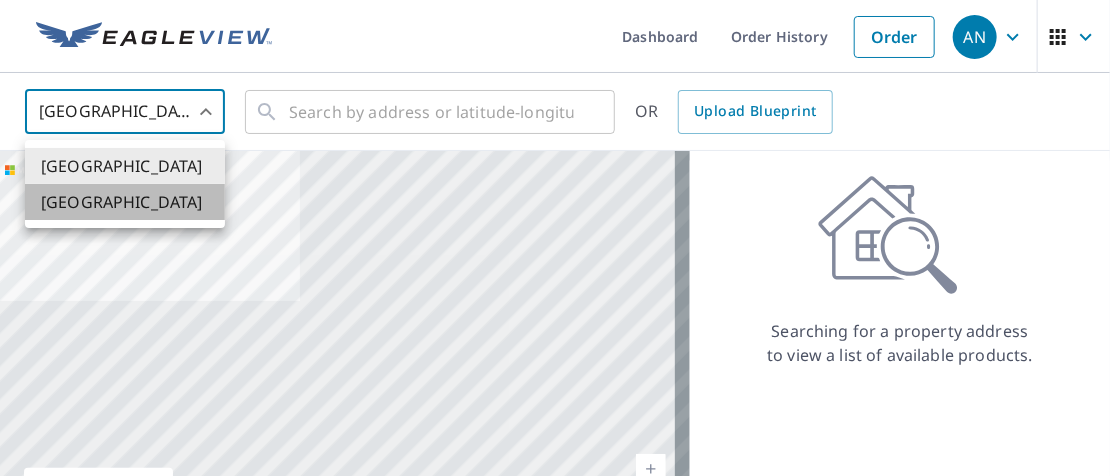 click on "[GEOGRAPHIC_DATA]" at bounding box center (125, 202) 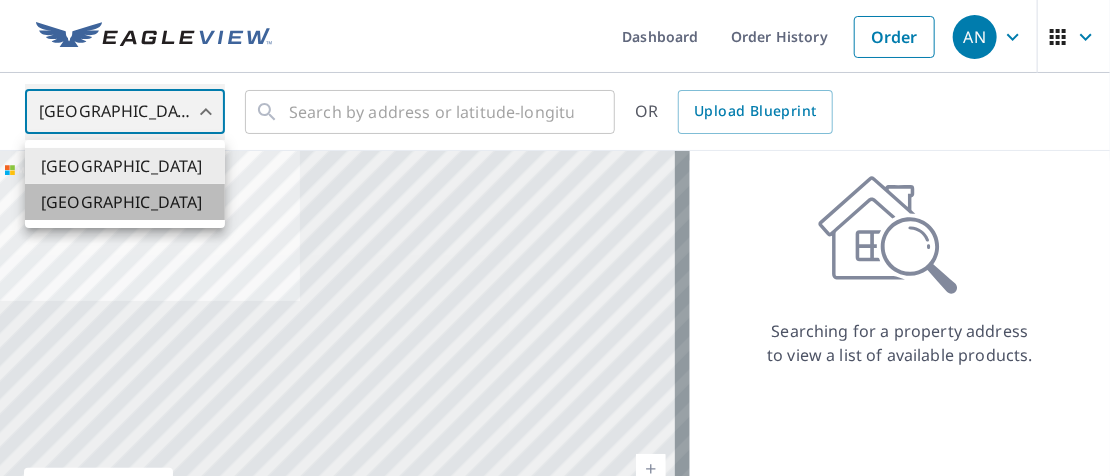 type on "CA" 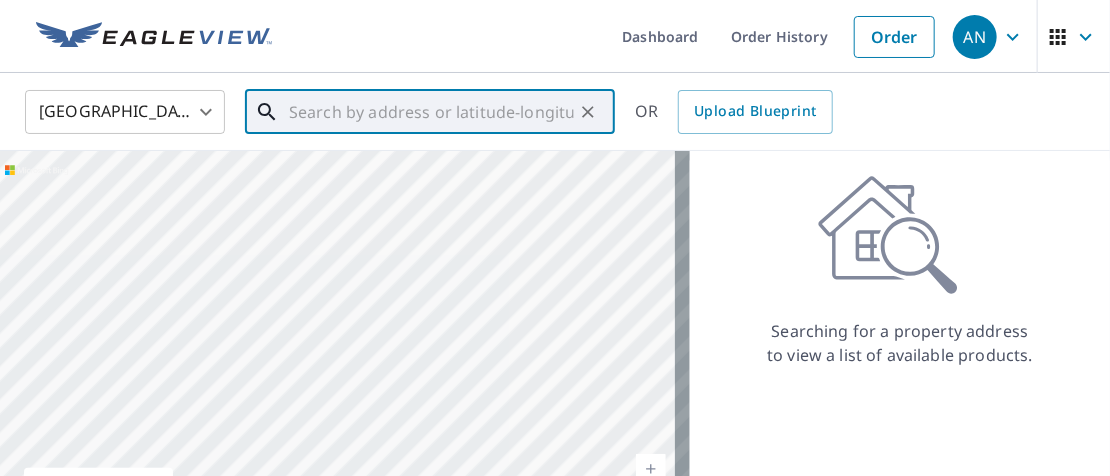 click at bounding box center [431, 112] 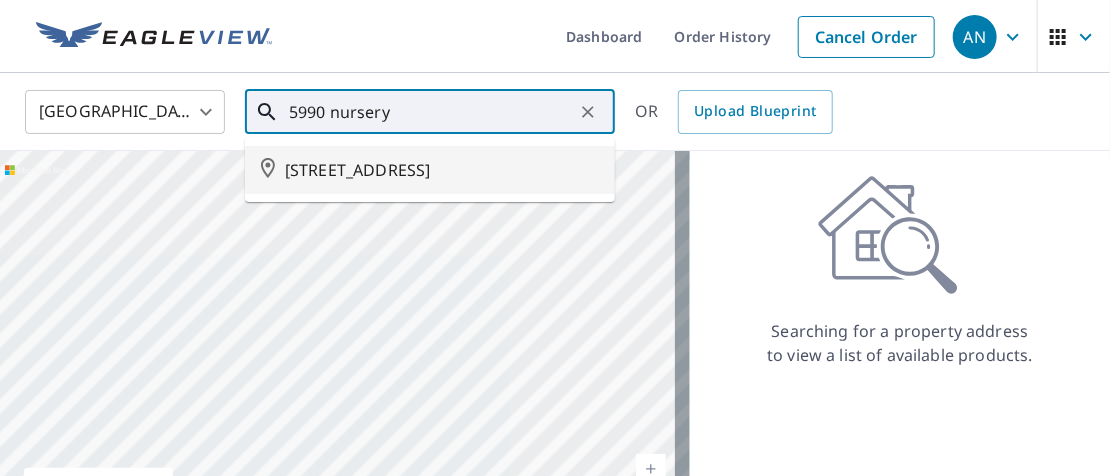 click on "[STREET_ADDRESS]" at bounding box center [442, 170] 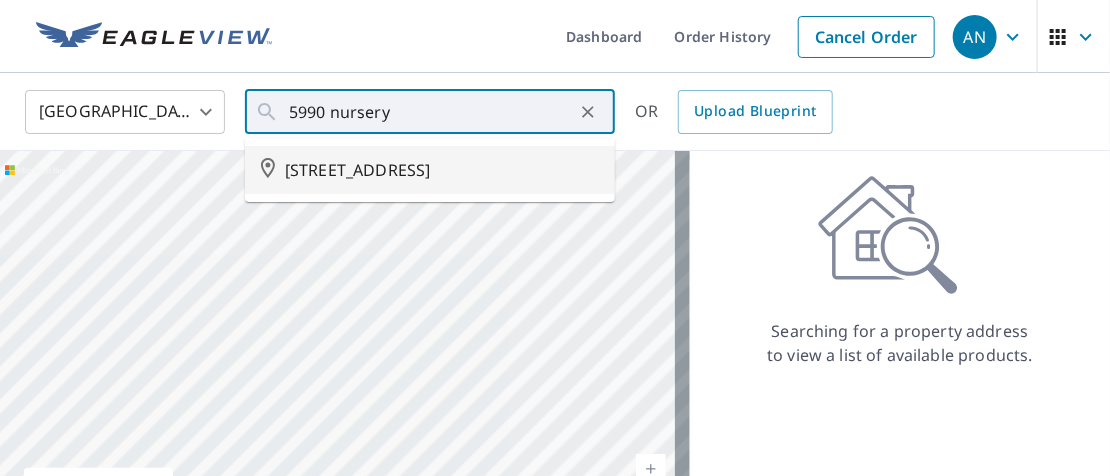 type on "[STREET_ADDRESS]" 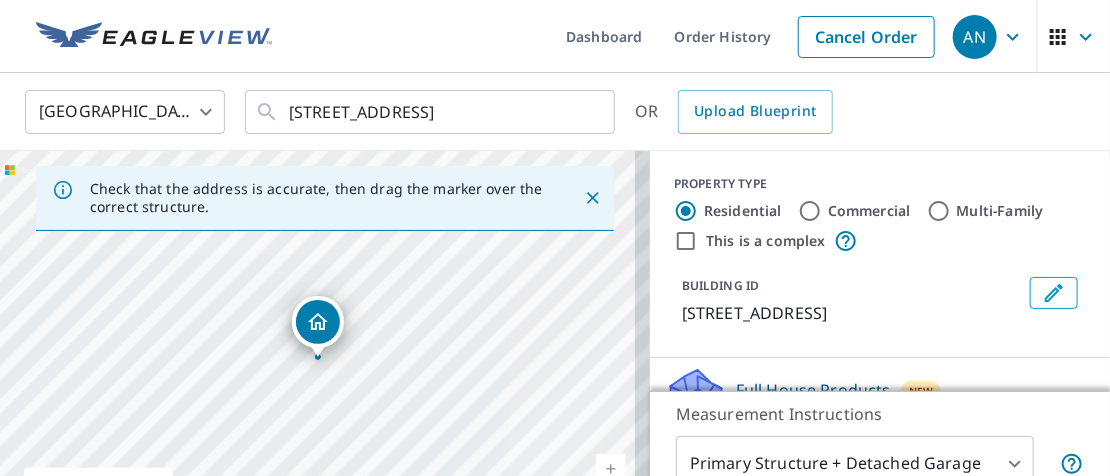 drag, startPoint x: 338, startPoint y: 310, endPoint x: 265, endPoint y: 290, distance: 75.690155 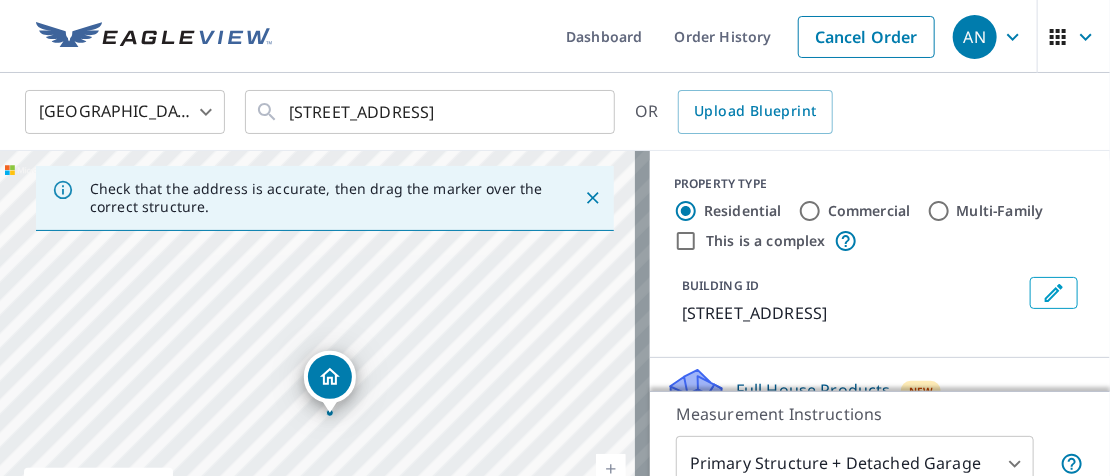 drag, startPoint x: 286, startPoint y: 242, endPoint x: 329, endPoint y: 327, distance: 95.257545 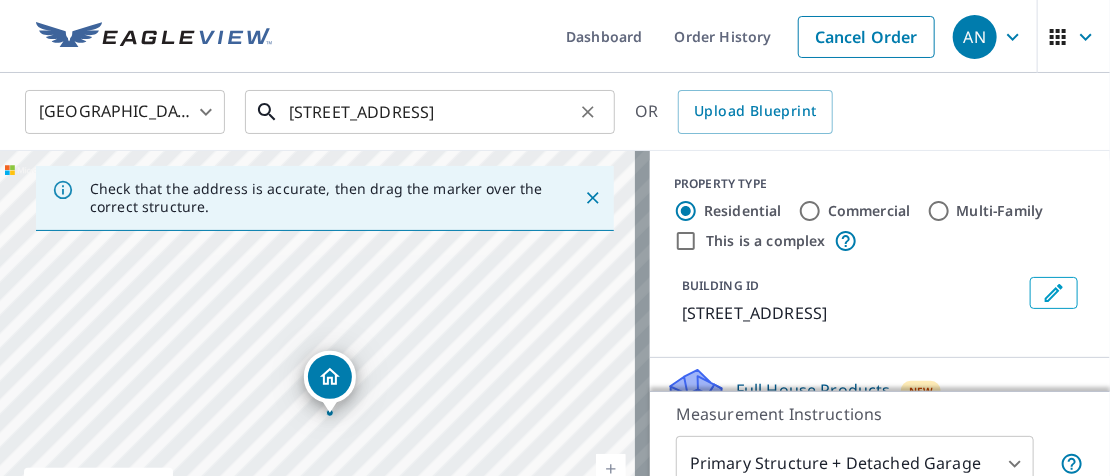 click on "[STREET_ADDRESS]" at bounding box center [431, 112] 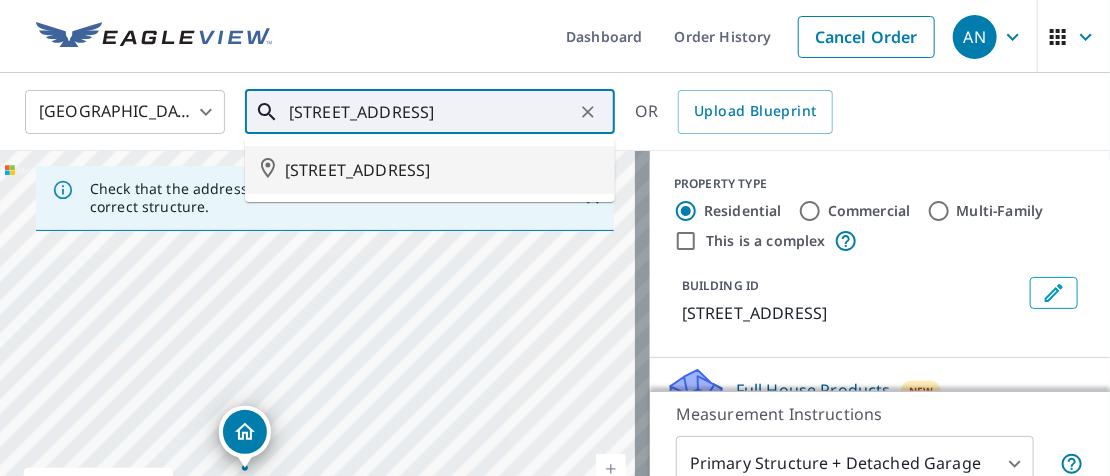 drag, startPoint x: 315, startPoint y: 295, endPoint x: 231, endPoint y: 347, distance: 98.79271 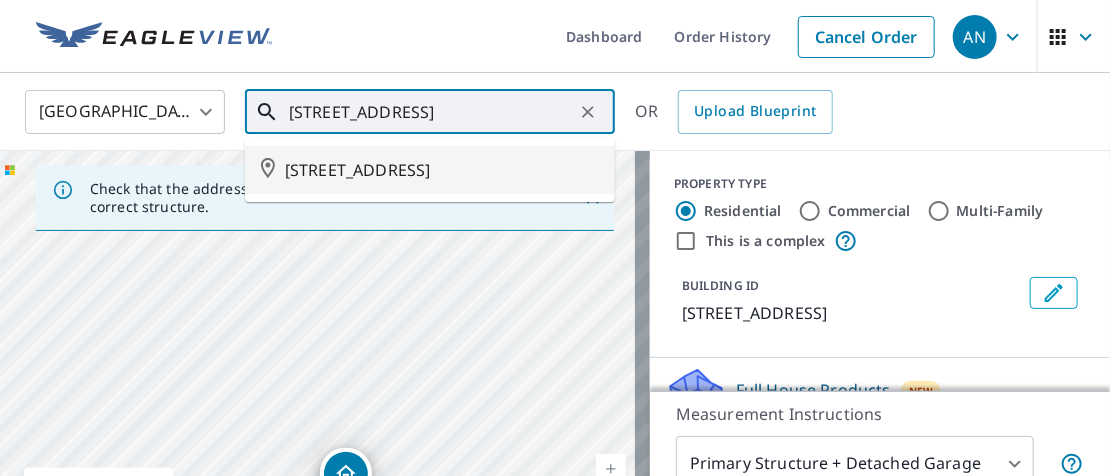 drag, startPoint x: 284, startPoint y: 374, endPoint x: 538, endPoint y: 340, distance: 256.26547 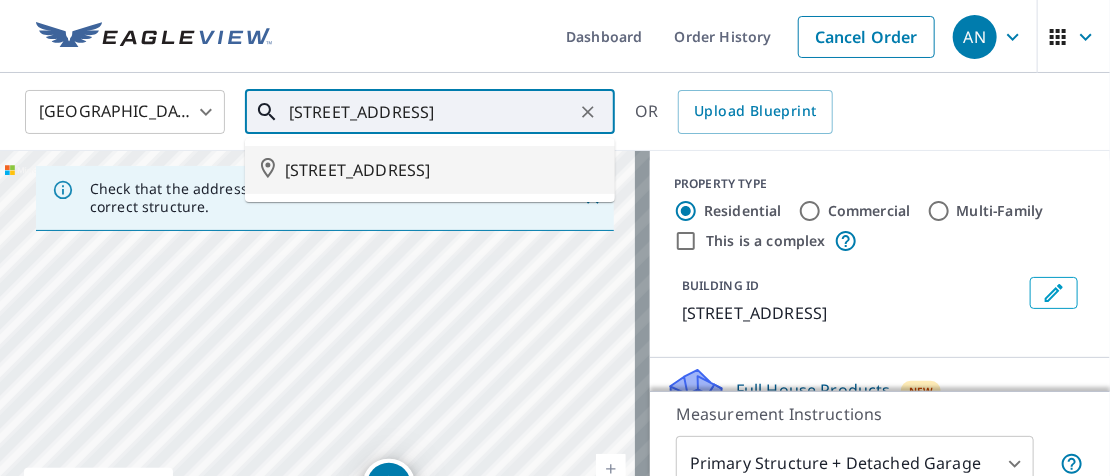 drag, startPoint x: 253, startPoint y: 337, endPoint x: 232, endPoint y: 326, distance: 23.70654 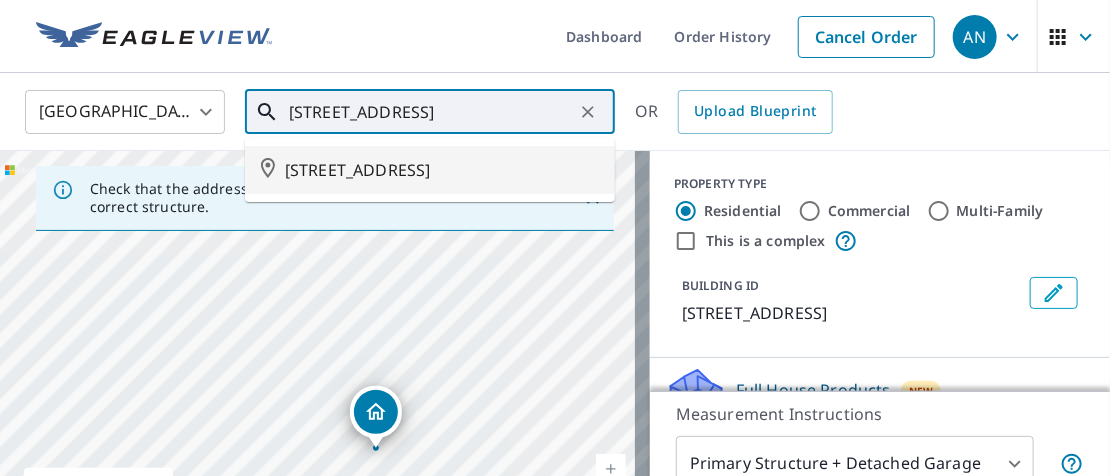 drag, startPoint x: 379, startPoint y: 374, endPoint x: 368, endPoint y: 300, distance: 74.8131 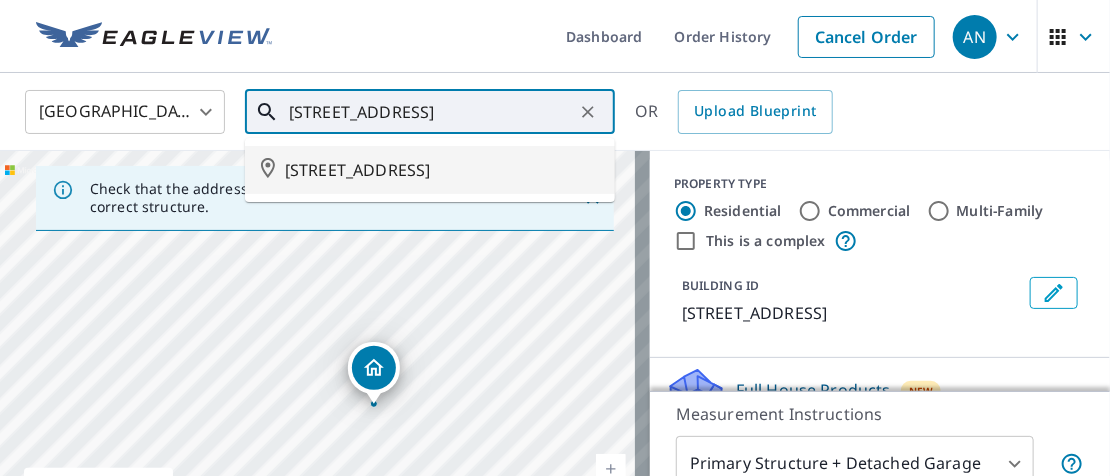 drag, startPoint x: 326, startPoint y: 379, endPoint x: 324, endPoint y: 337, distance: 42.047592 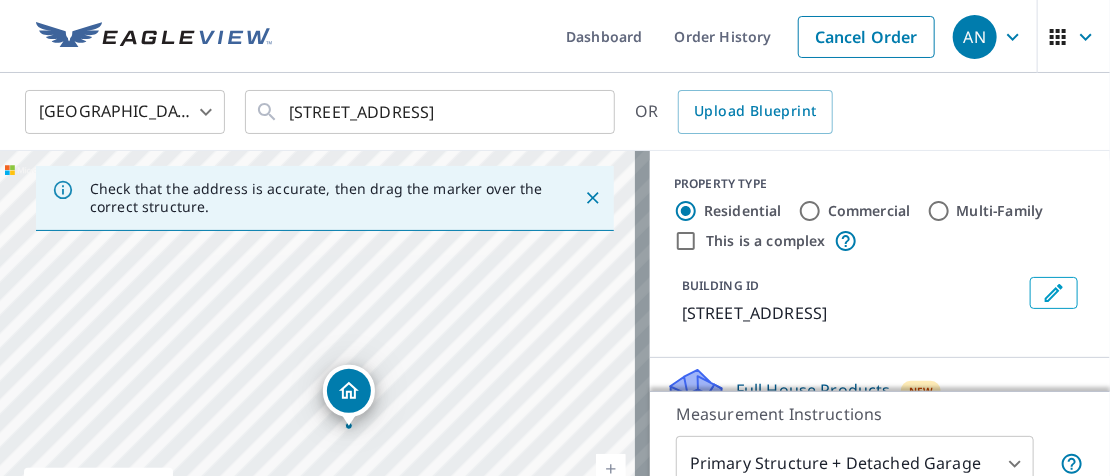 drag, startPoint x: 317, startPoint y: 405, endPoint x: 342, endPoint y: 384, distance: 32.649654 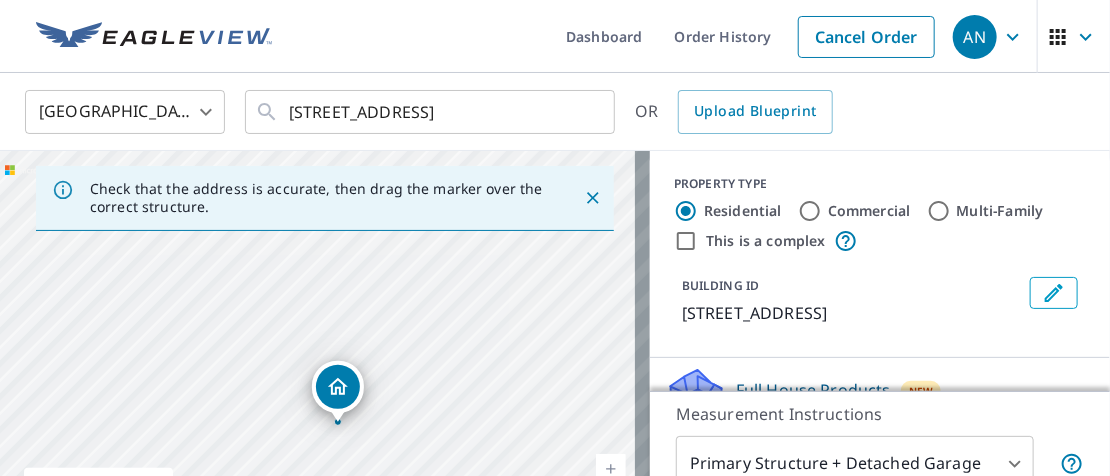 drag, startPoint x: 382, startPoint y: 314, endPoint x: 402, endPoint y: 385, distance: 73.76314 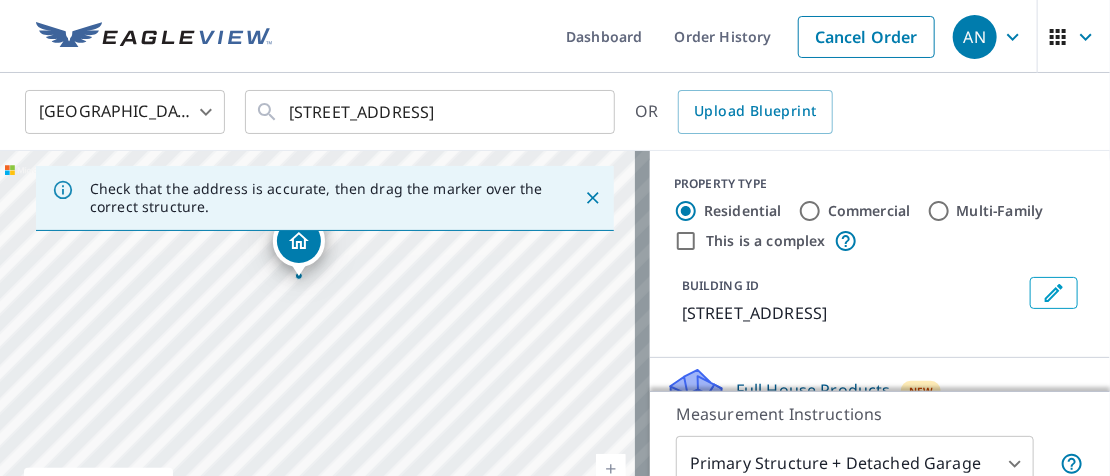 drag, startPoint x: 403, startPoint y: 410, endPoint x: 364, endPoint y: 257, distance: 157.89236 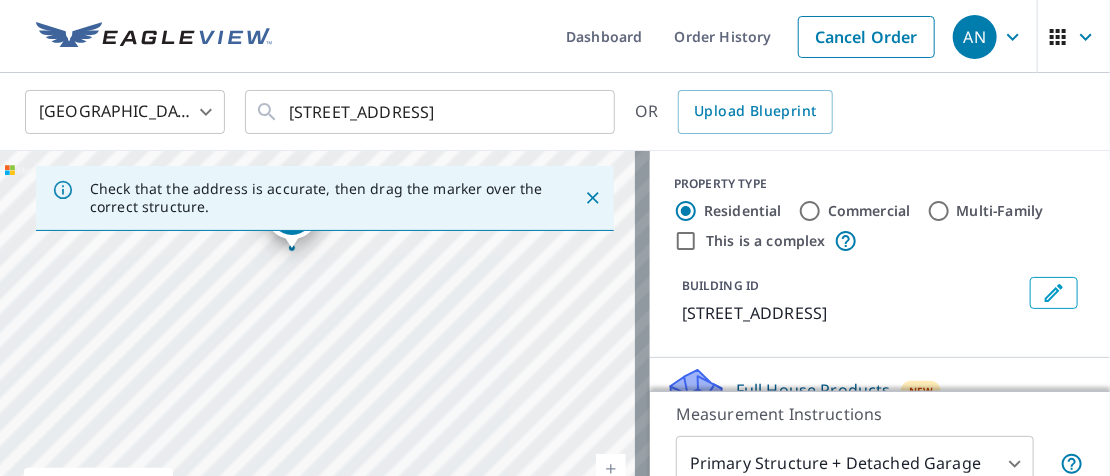 drag, startPoint x: 373, startPoint y: 309, endPoint x: 367, endPoint y: 271, distance: 38.470768 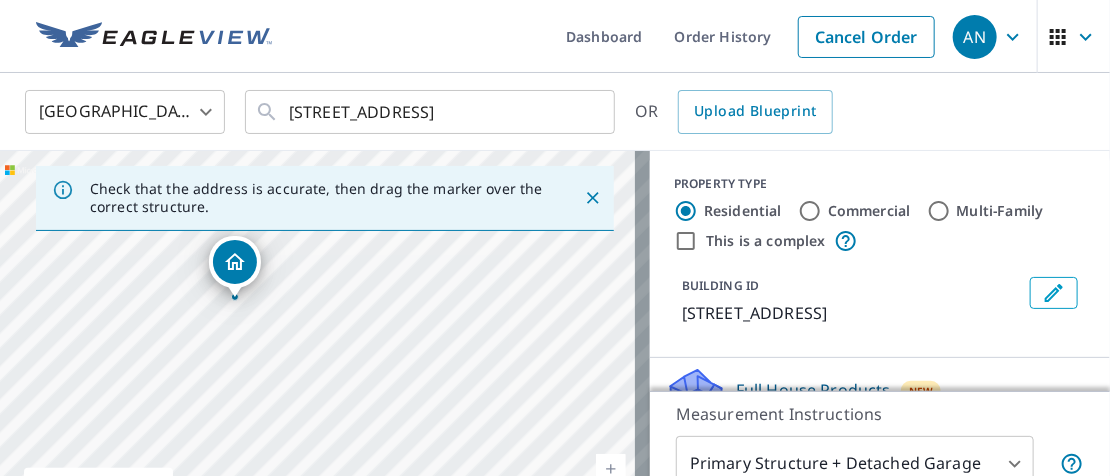 drag, startPoint x: 272, startPoint y: 272, endPoint x: 260, endPoint y: 329, distance: 58.249462 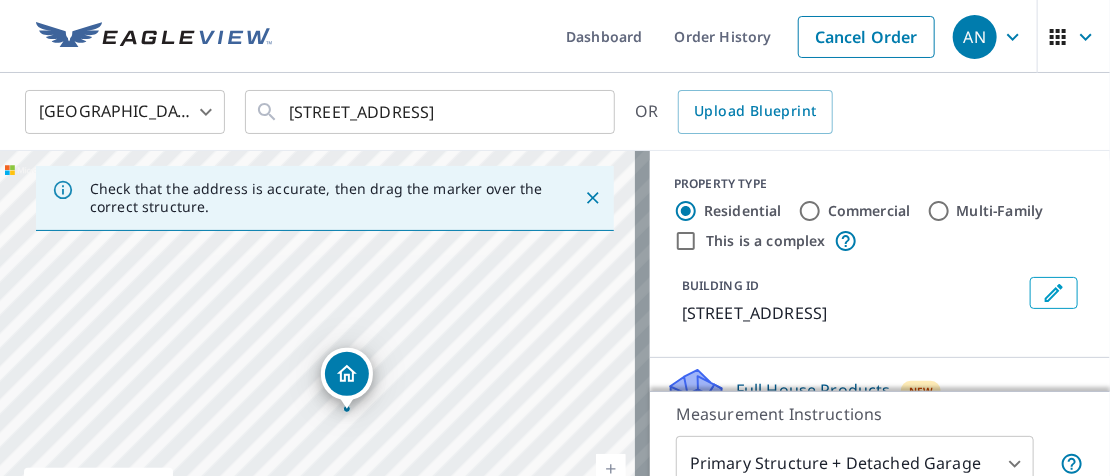 drag, startPoint x: 235, startPoint y: 255, endPoint x: 347, endPoint y: 364, distance: 156.285 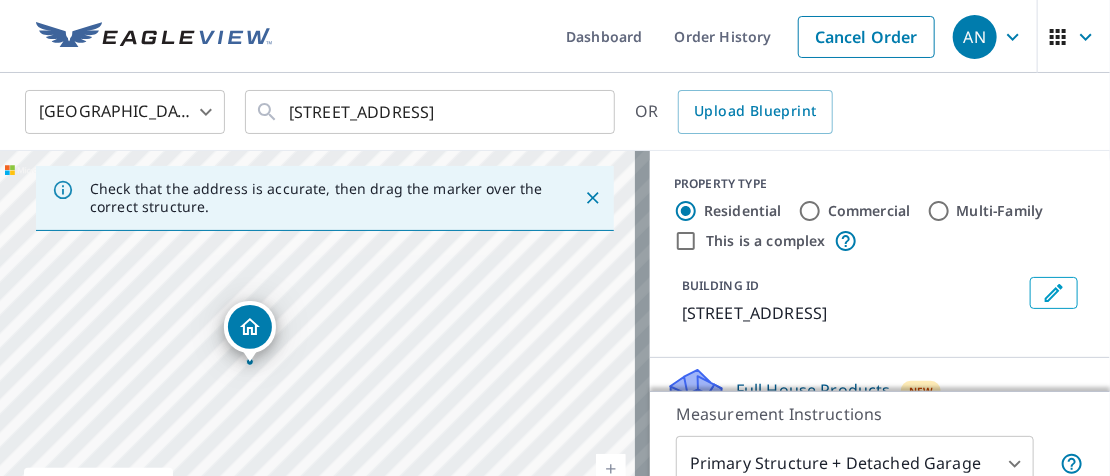 drag, startPoint x: 294, startPoint y: 357, endPoint x: 190, endPoint y: 366, distance: 104.388695 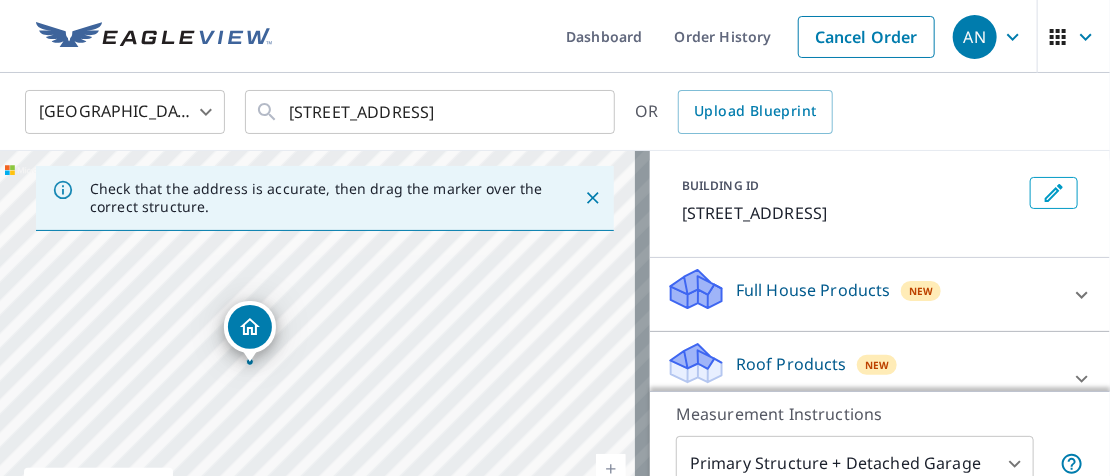 scroll, scrollTop: 200, scrollLeft: 0, axis: vertical 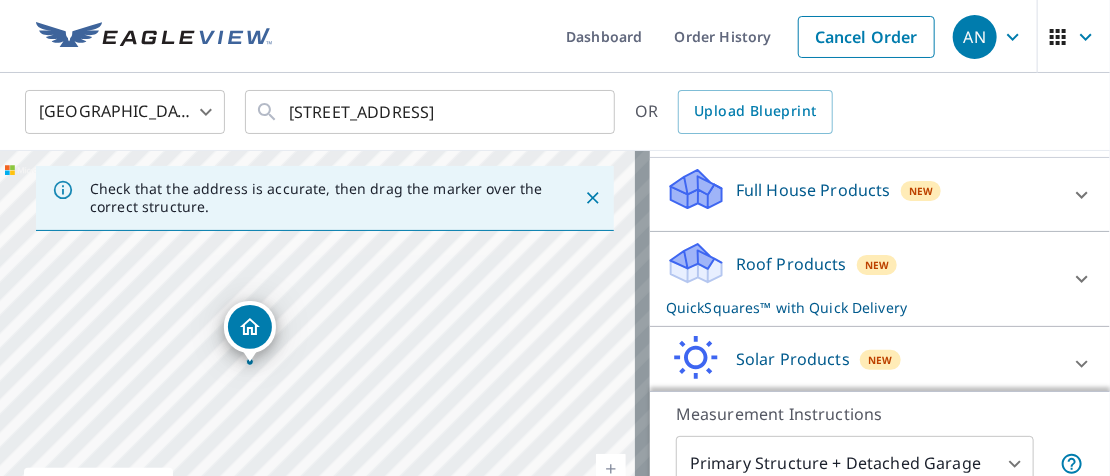 click on "Roof Products New QuickSquares™ with Quick Delivery" at bounding box center (862, 279) 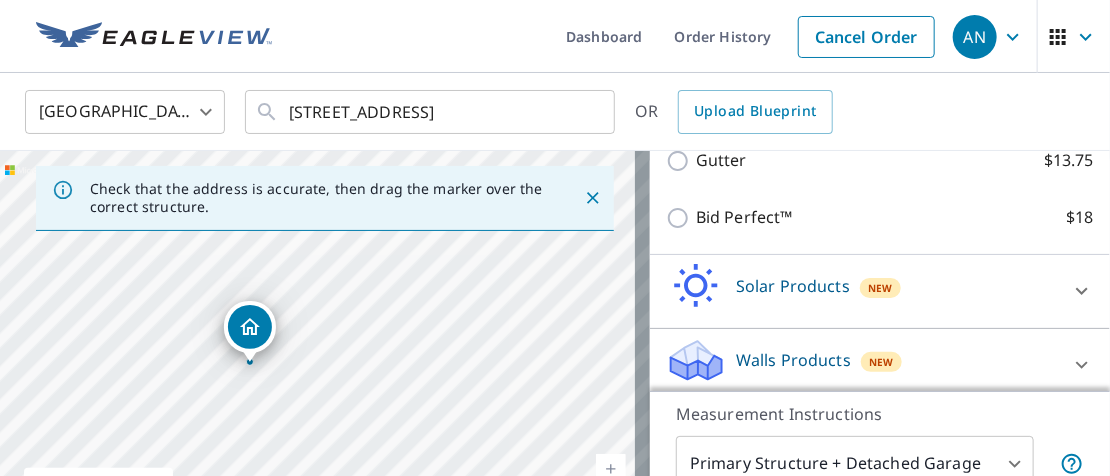 scroll, scrollTop: 577, scrollLeft: 0, axis: vertical 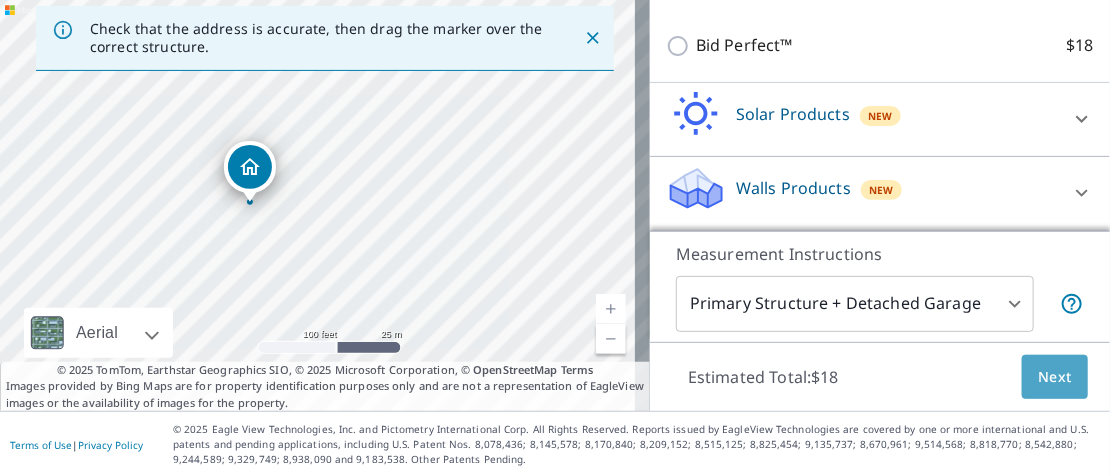 click on "Next" at bounding box center (1055, 377) 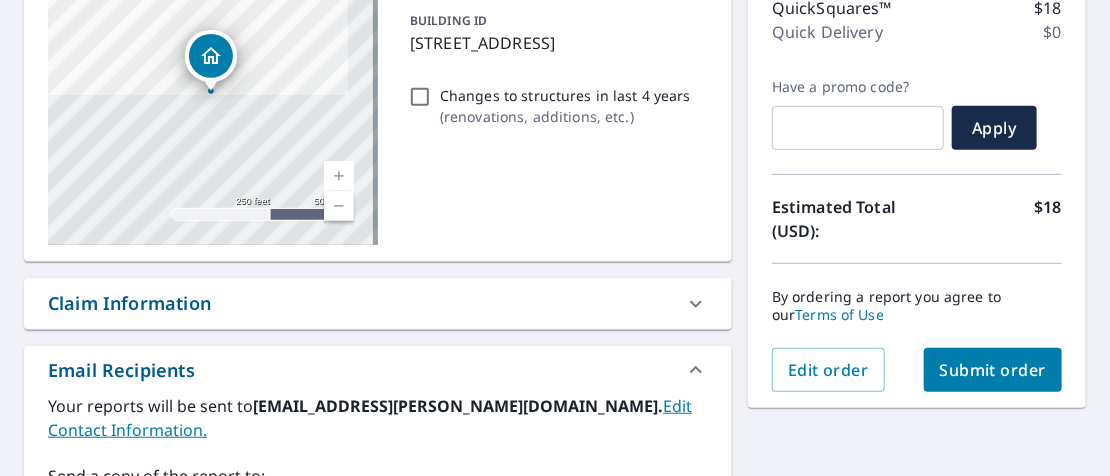 scroll, scrollTop: 372, scrollLeft: 0, axis: vertical 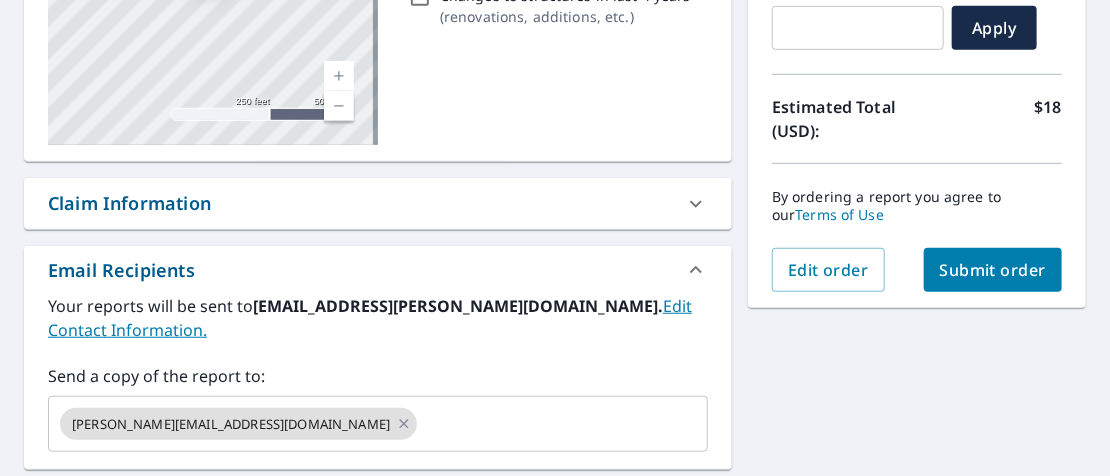click on "Edit Contact Information." at bounding box center [370, 318] 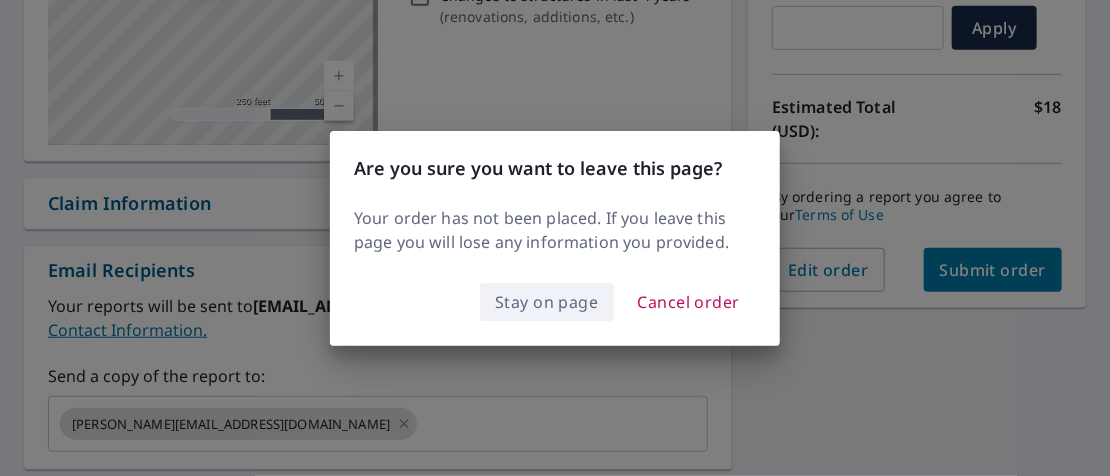 click on "Stay on page" at bounding box center (547, 302) 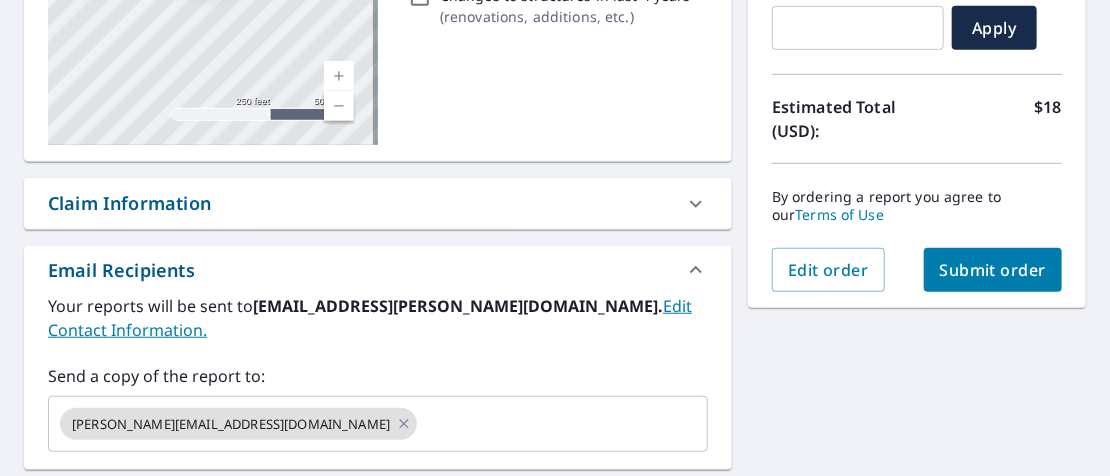 click on "Send a copy of the report to:" at bounding box center [378, 376] 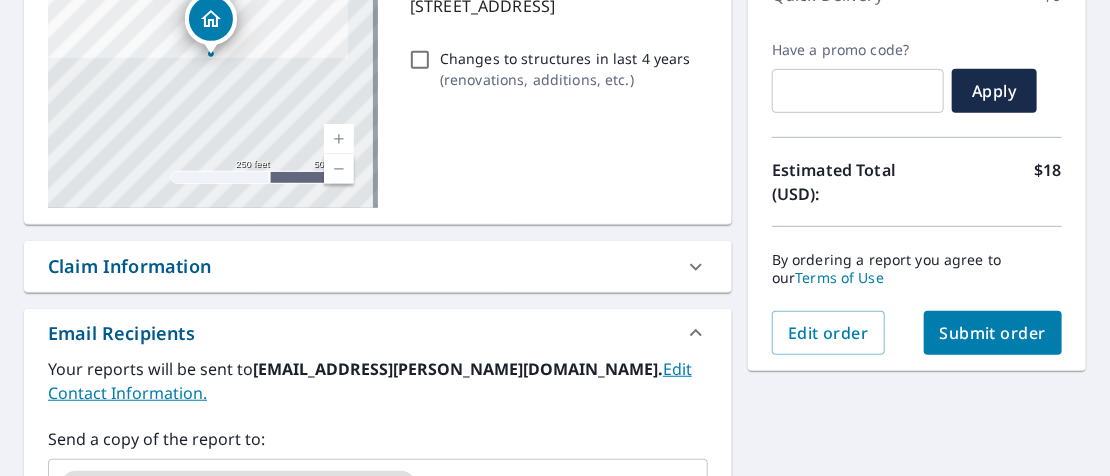 scroll, scrollTop: 272, scrollLeft: 0, axis: vertical 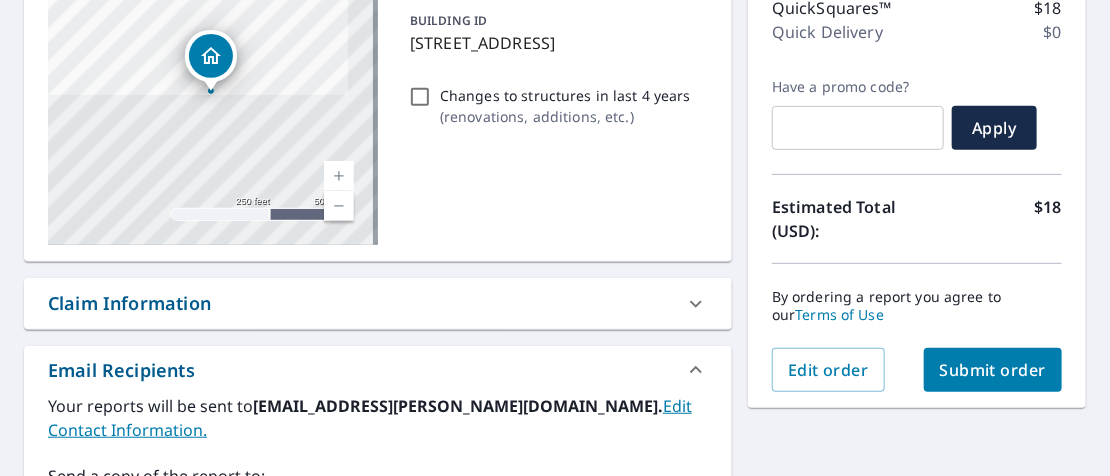 click on "Submit order" at bounding box center (993, 370) 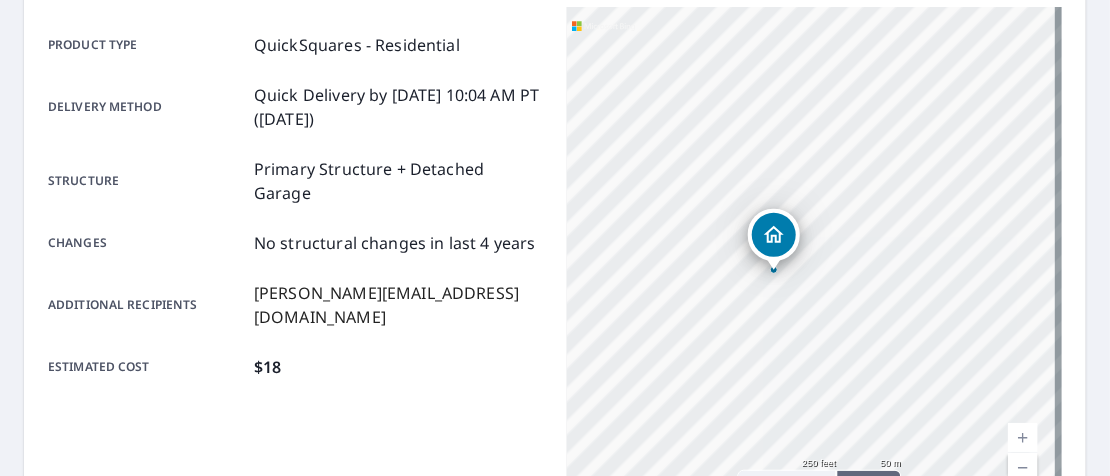 click on "Product type QuickSquares - Residential Delivery method Quick Delivery by [DATE] 10:04 AM PT ([DATE]) Structure Primary Structure + Detached Garage Changes No structural changes in last 4 years Additional recipients [PERSON_NAME][EMAIL_ADDRESS][DOMAIN_NAME] Estimated cost $18" at bounding box center [295, 206] 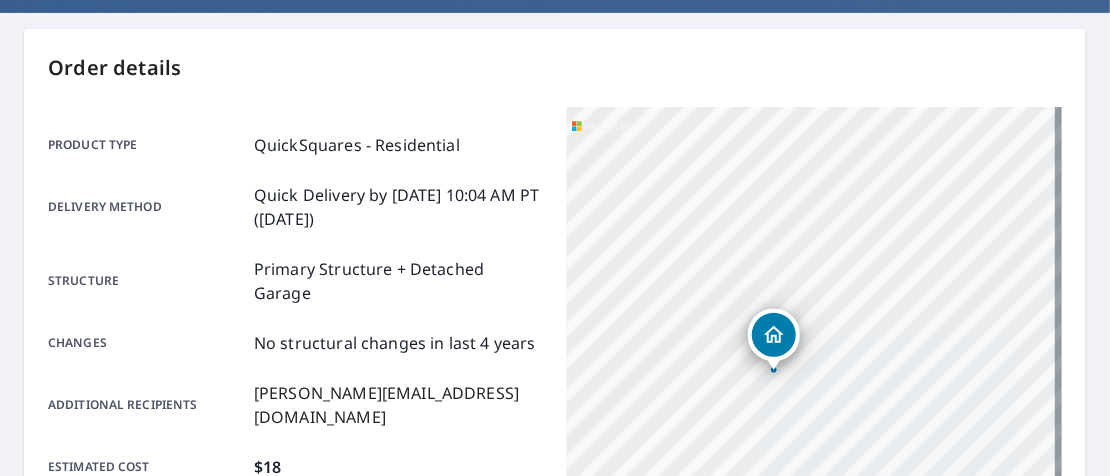 scroll, scrollTop: 0, scrollLeft: 0, axis: both 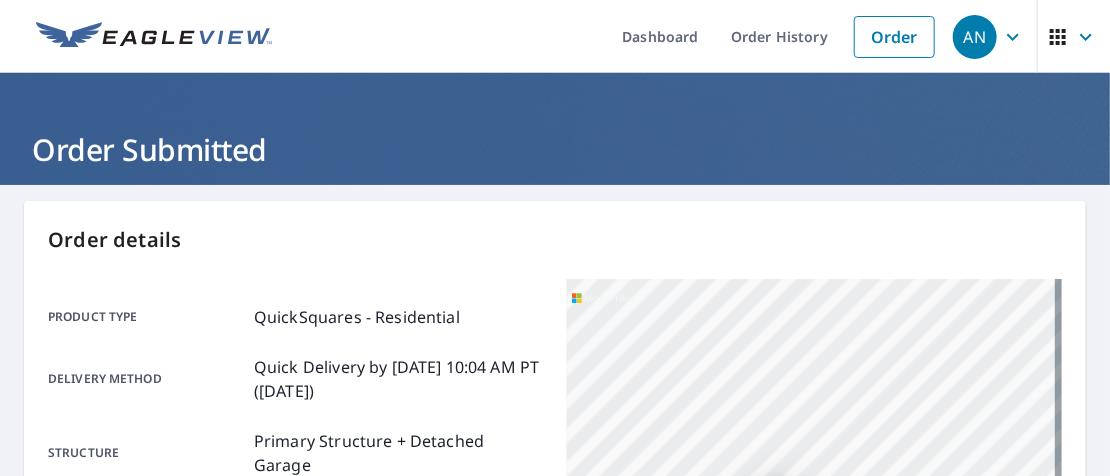 click on "AN" at bounding box center [975, 37] 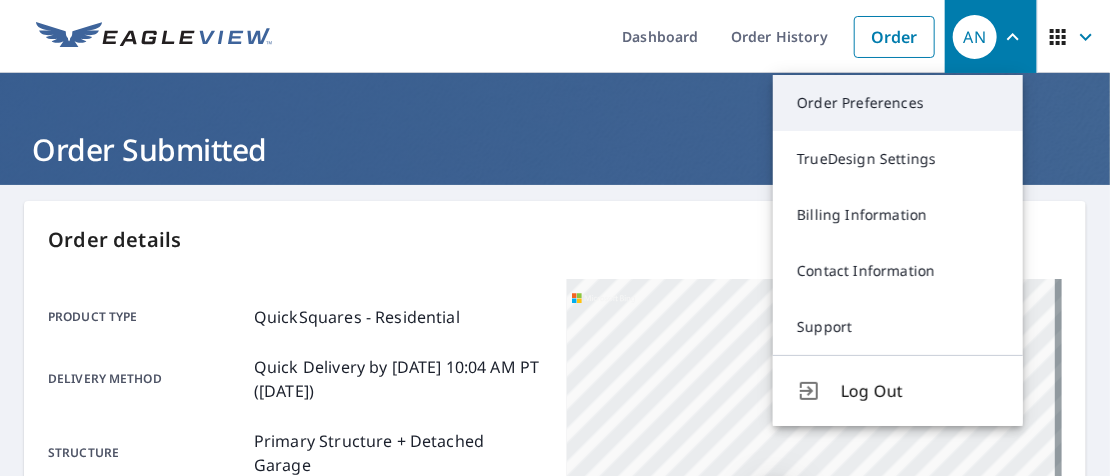click on "Order Preferences" at bounding box center [898, 103] 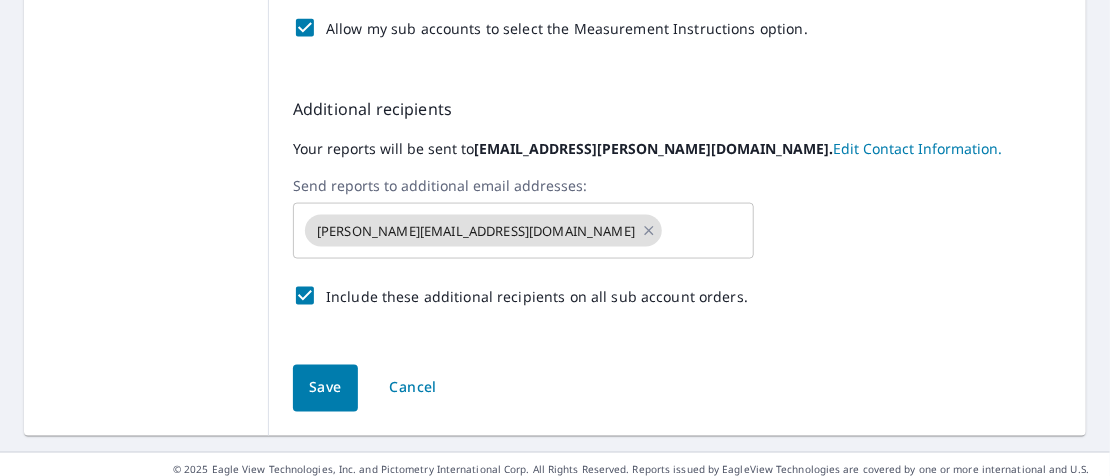 scroll, scrollTop: 1000, scrollLeft: 0, axis: vertical 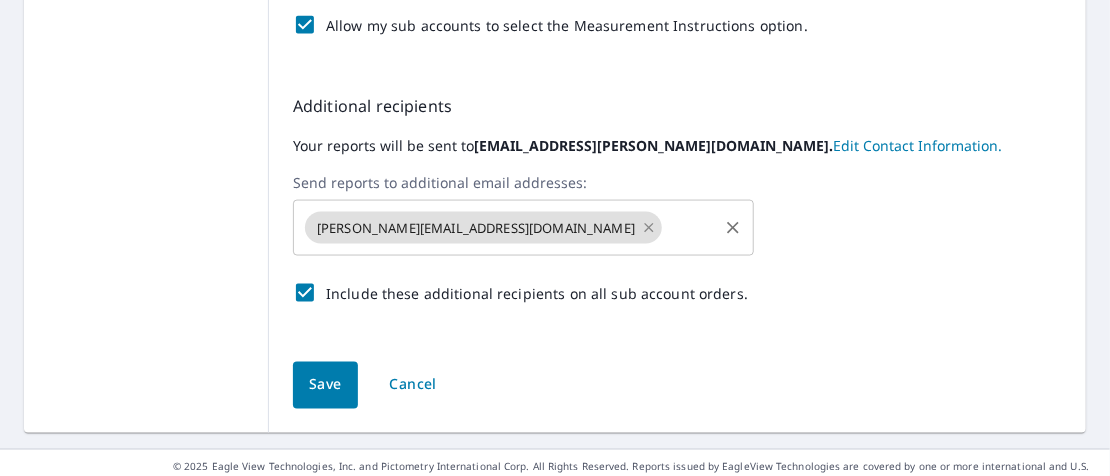 click 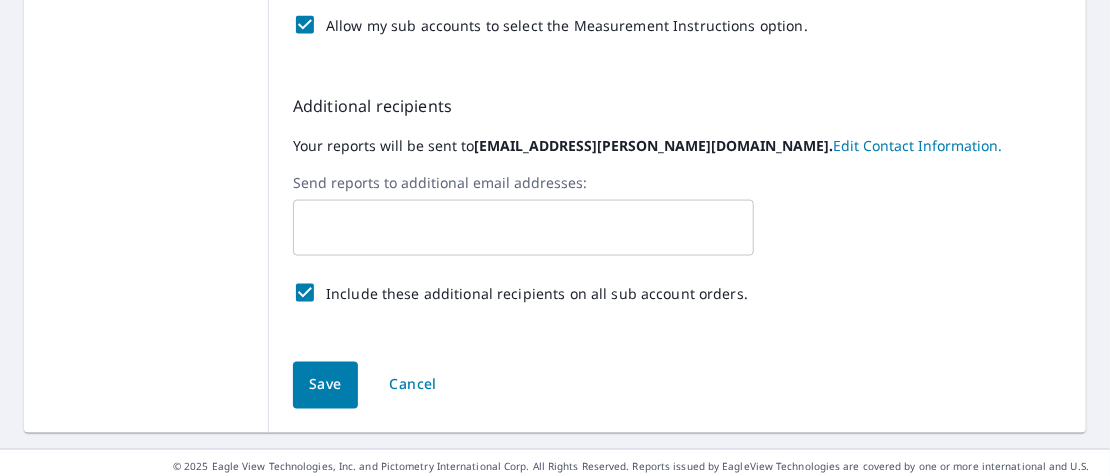 click at bounding box center (508, 228) 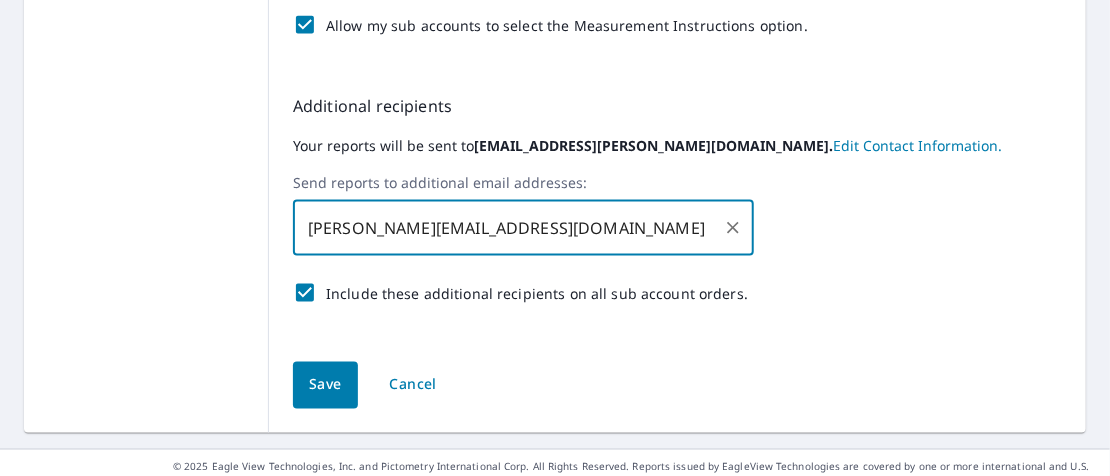 type on "[PERSON_NAME][EMAIL_ADDRESS][DOMAIN_NAME]" 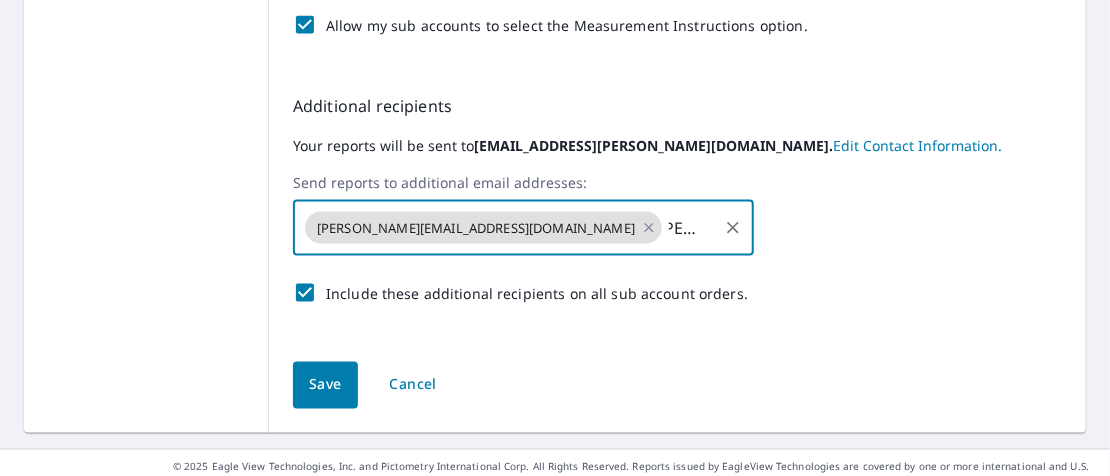scroll, scrollTop: 0, scrollLeft: 25, axis: horizontal 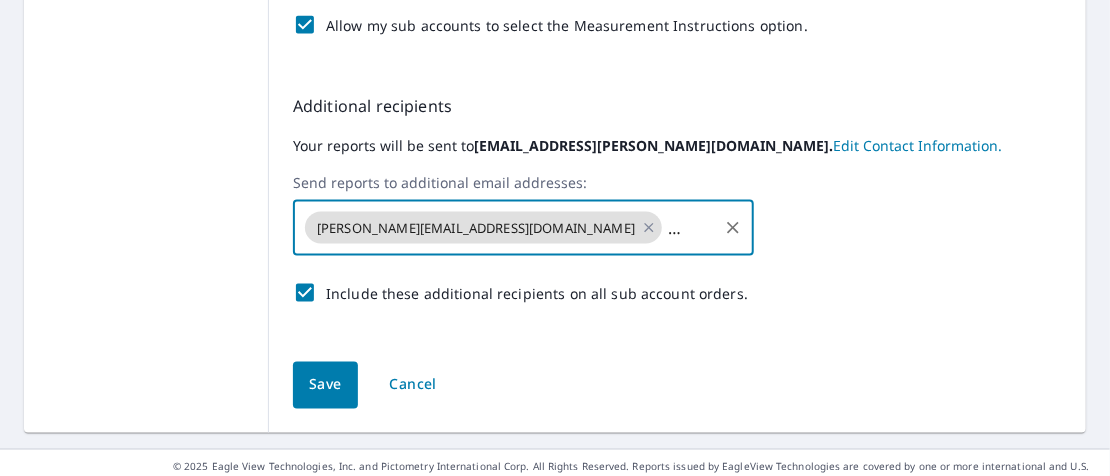 type on "[PERSON_NAME][EMAIL_ADDRESS][DOMAIN_NAME]" 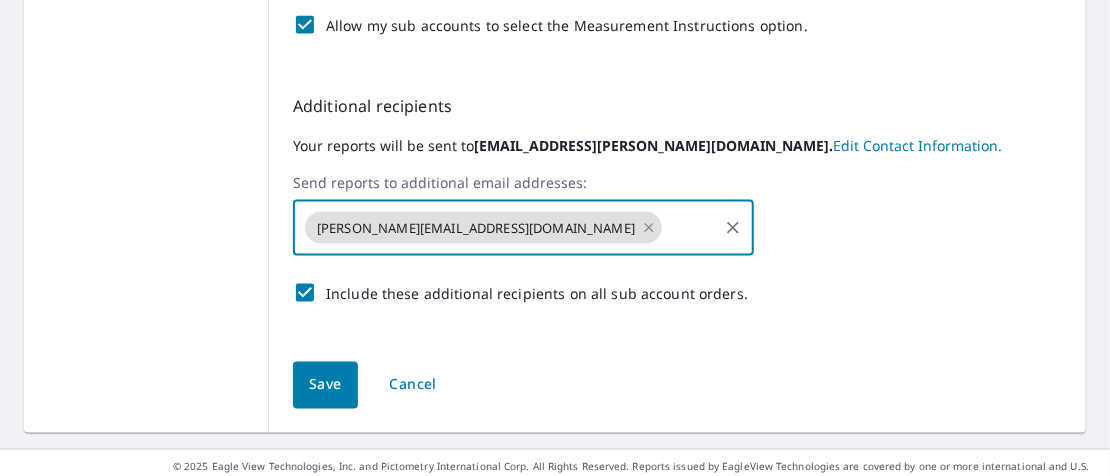 click on "Additional recipients Your reports will be sent to  [EMAIL_ADDRESS][PERSON_NAME][DOMAIN_NAME].  Edit Contact Information. Send reports to additional email addresses: [PERSON_NAME][EMAIL_ADDRESS][DOMAIN_NAME] ​ Include these additional recipients on all sub account orders." at bounding box center (677, 204) 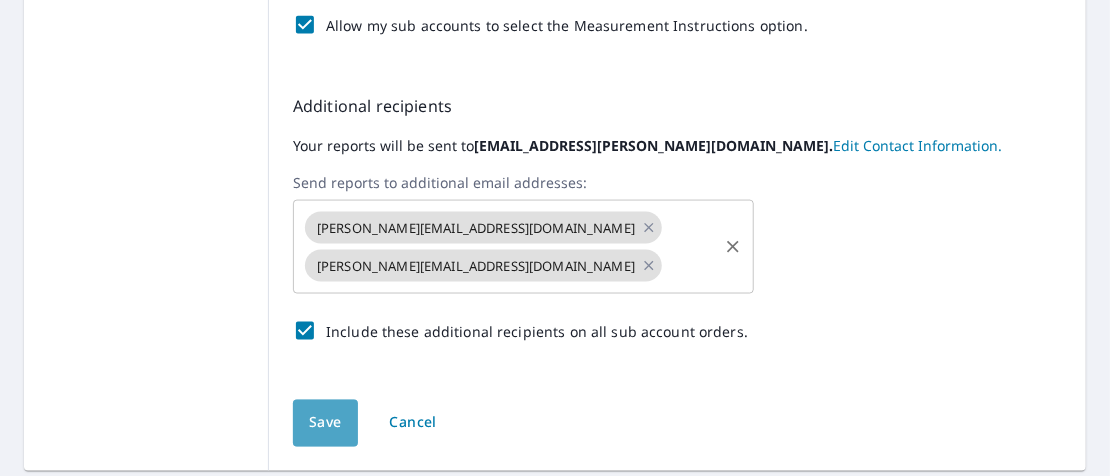 click on "Save" at bounding box center (325, 423) 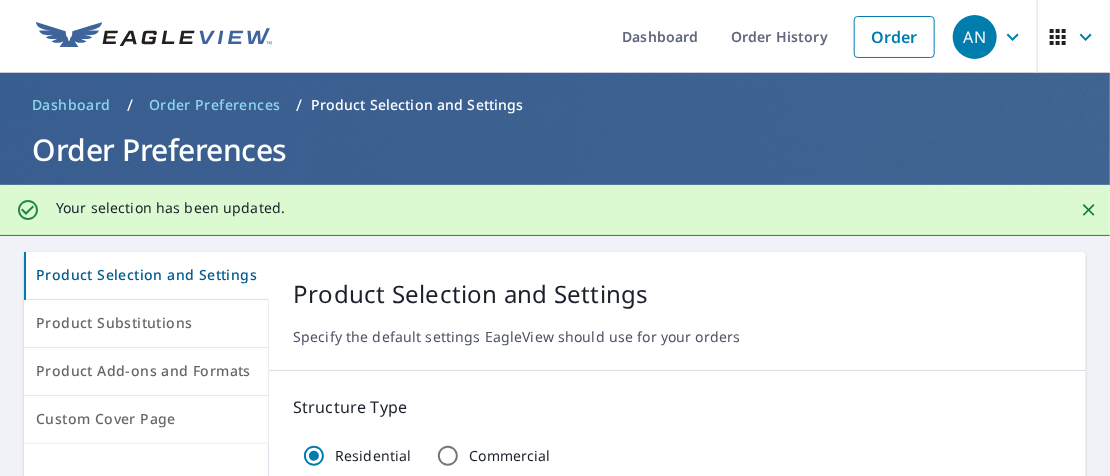 scroll, scrollTop: 0, scrollLeft: 0, axis: both 